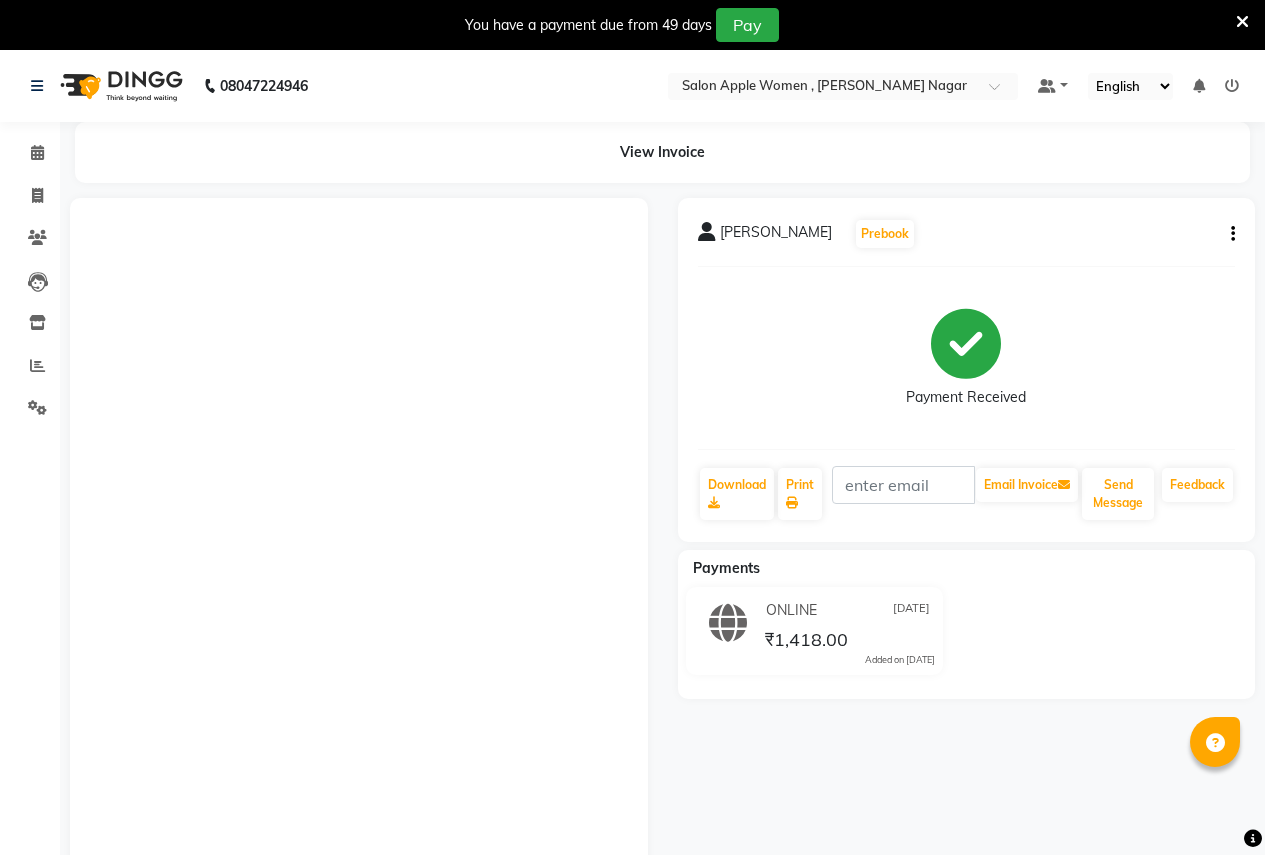 scroll, scrollTop: 179, scrollLeft: 0, axis: vertical 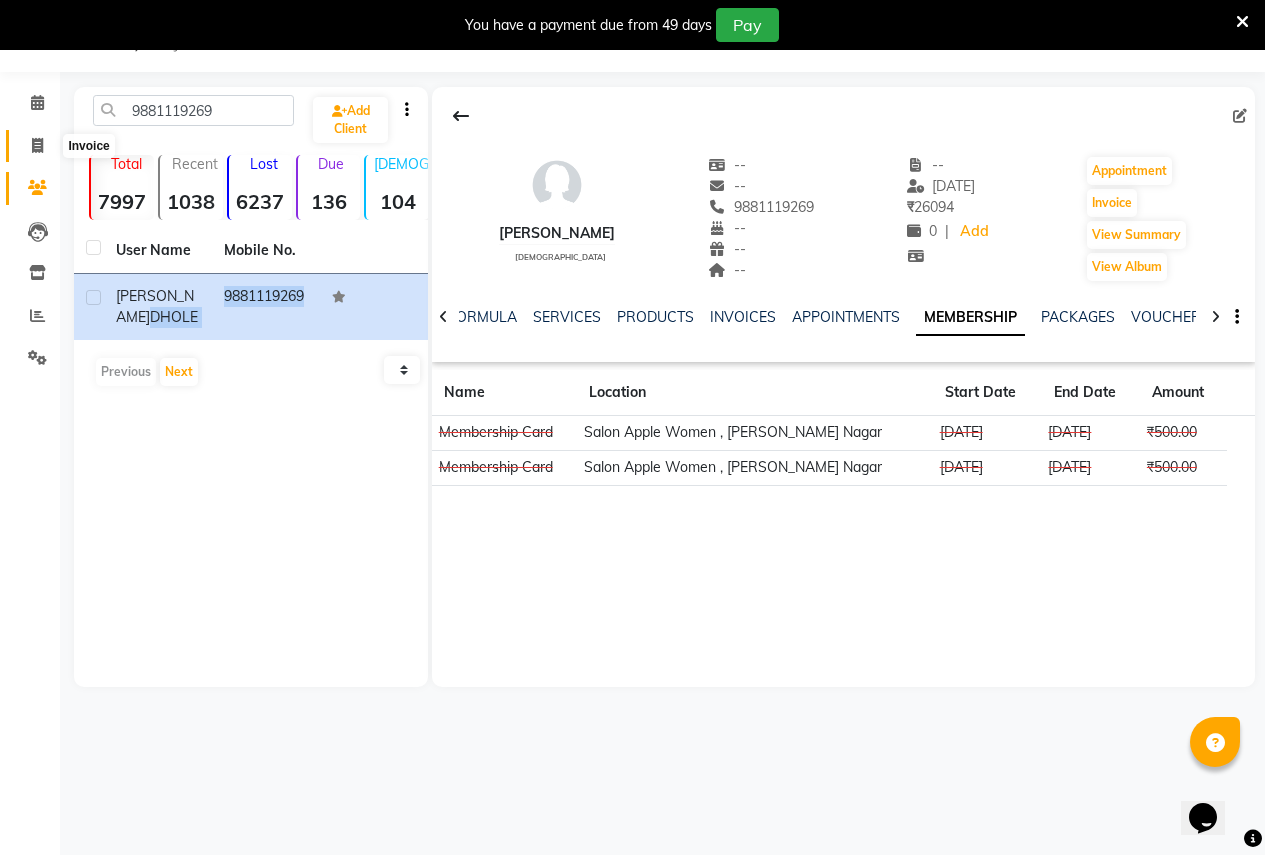 click 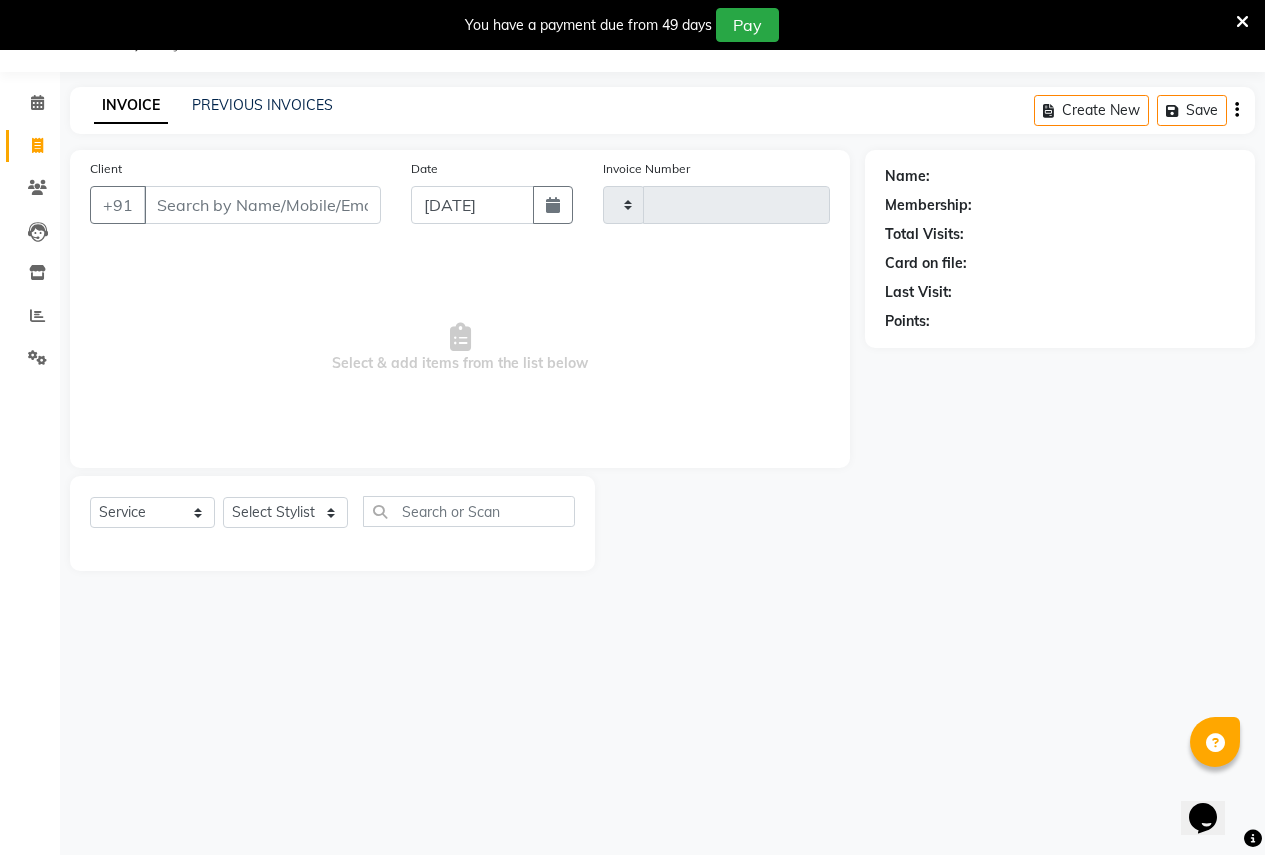 type on "1581" 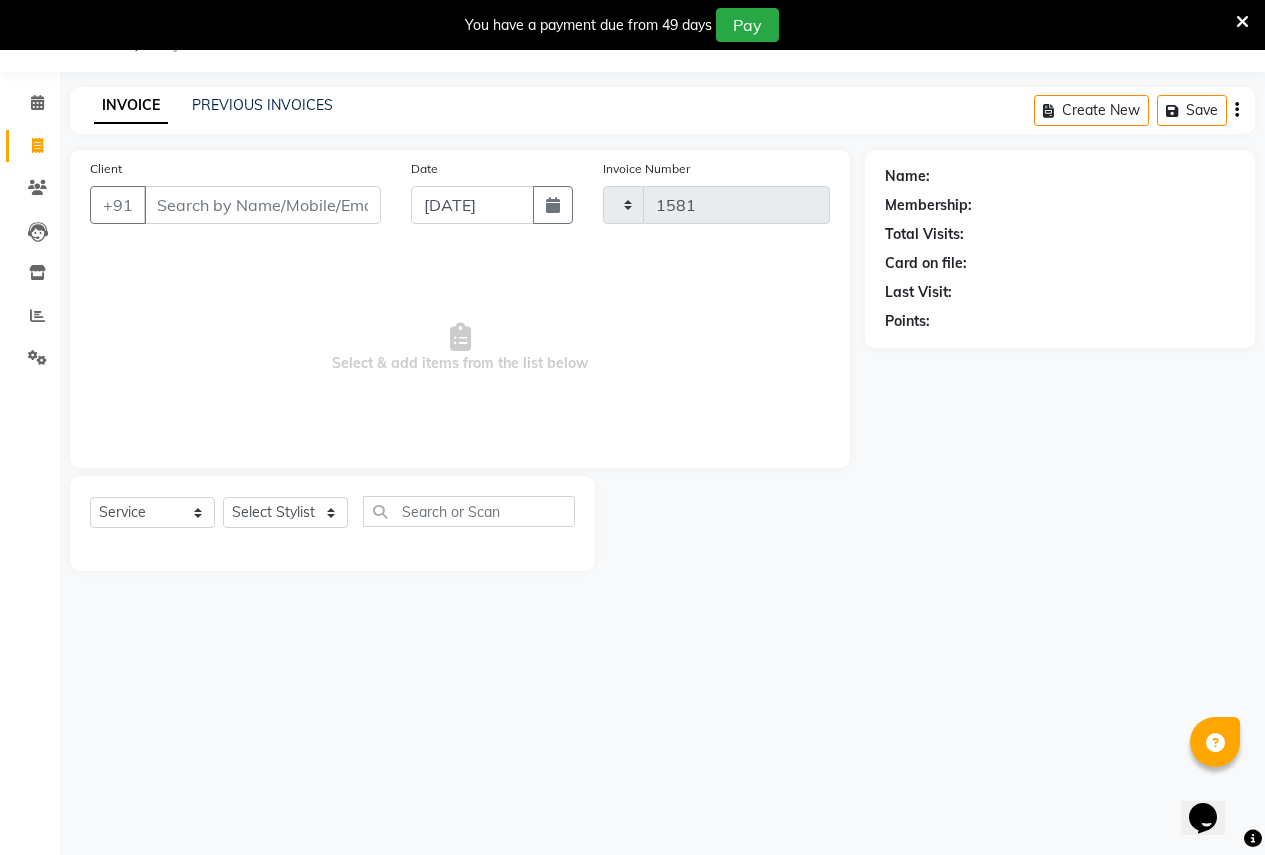 select on "96" 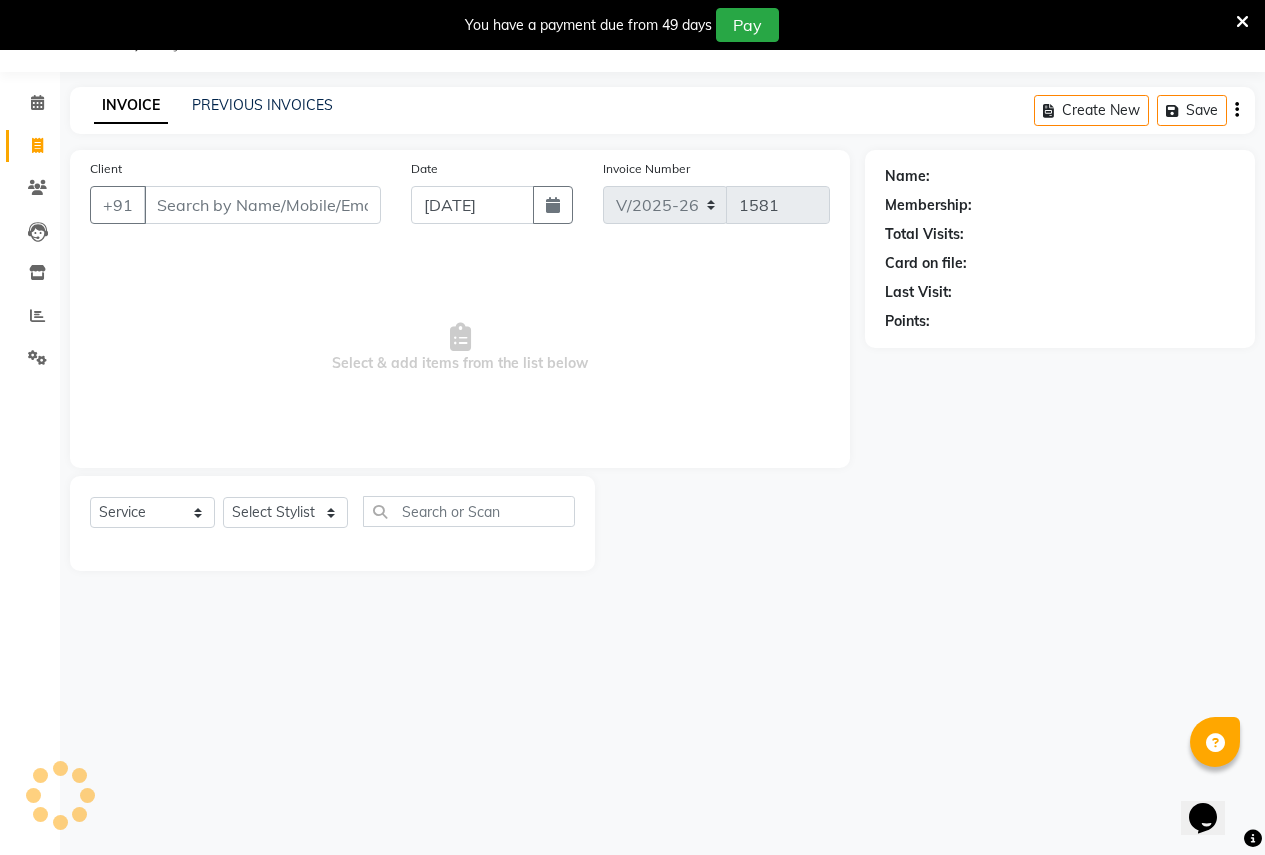 click on "Client" at bounding box center (262, 205) 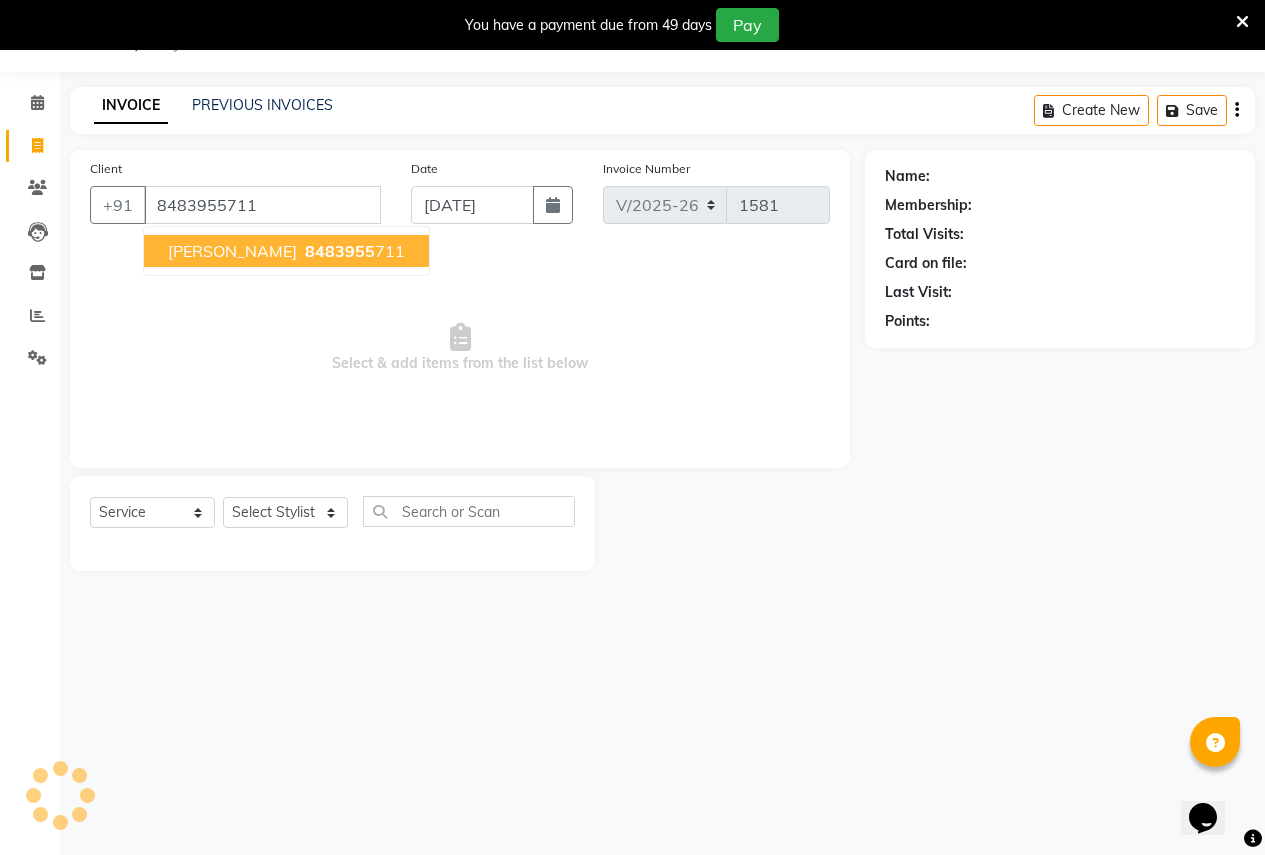 type on "8483955711" 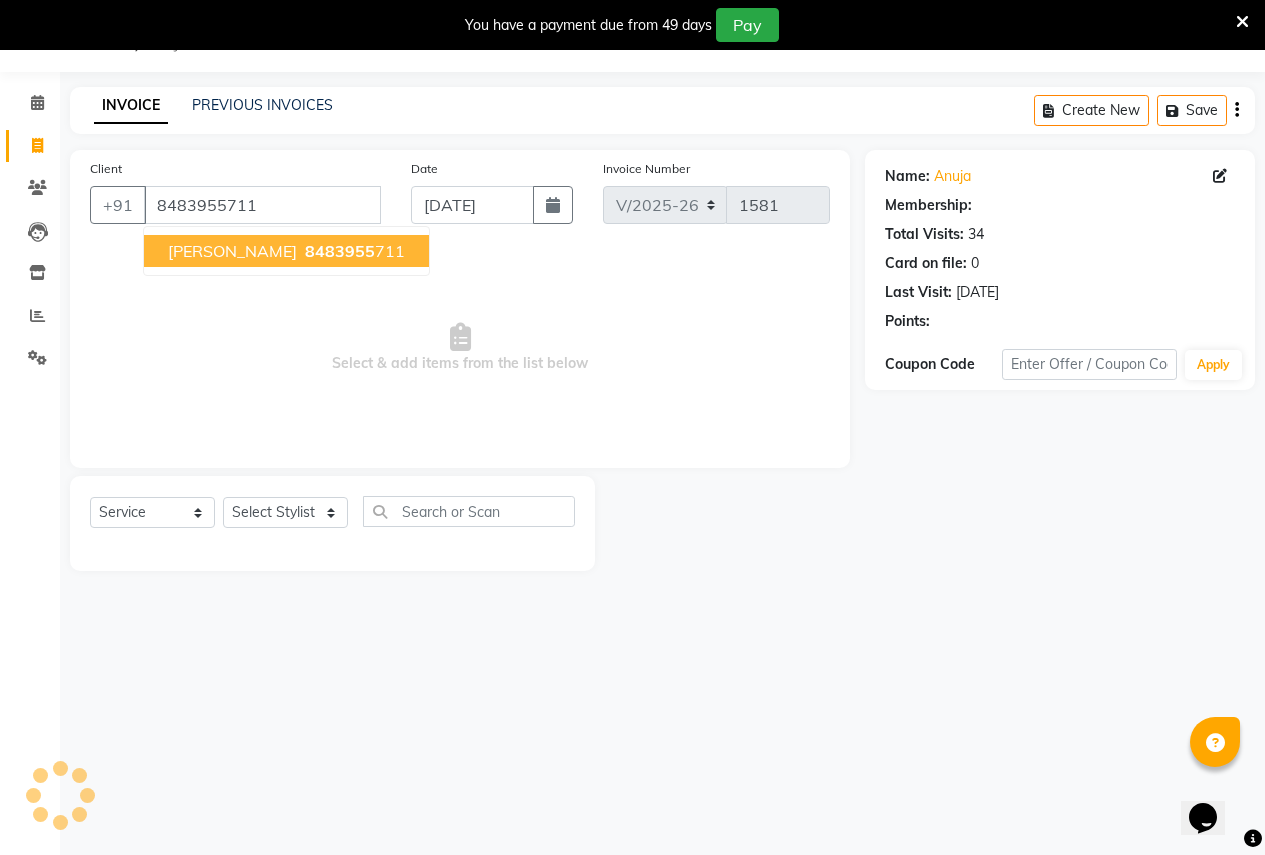 select on "1: Object" 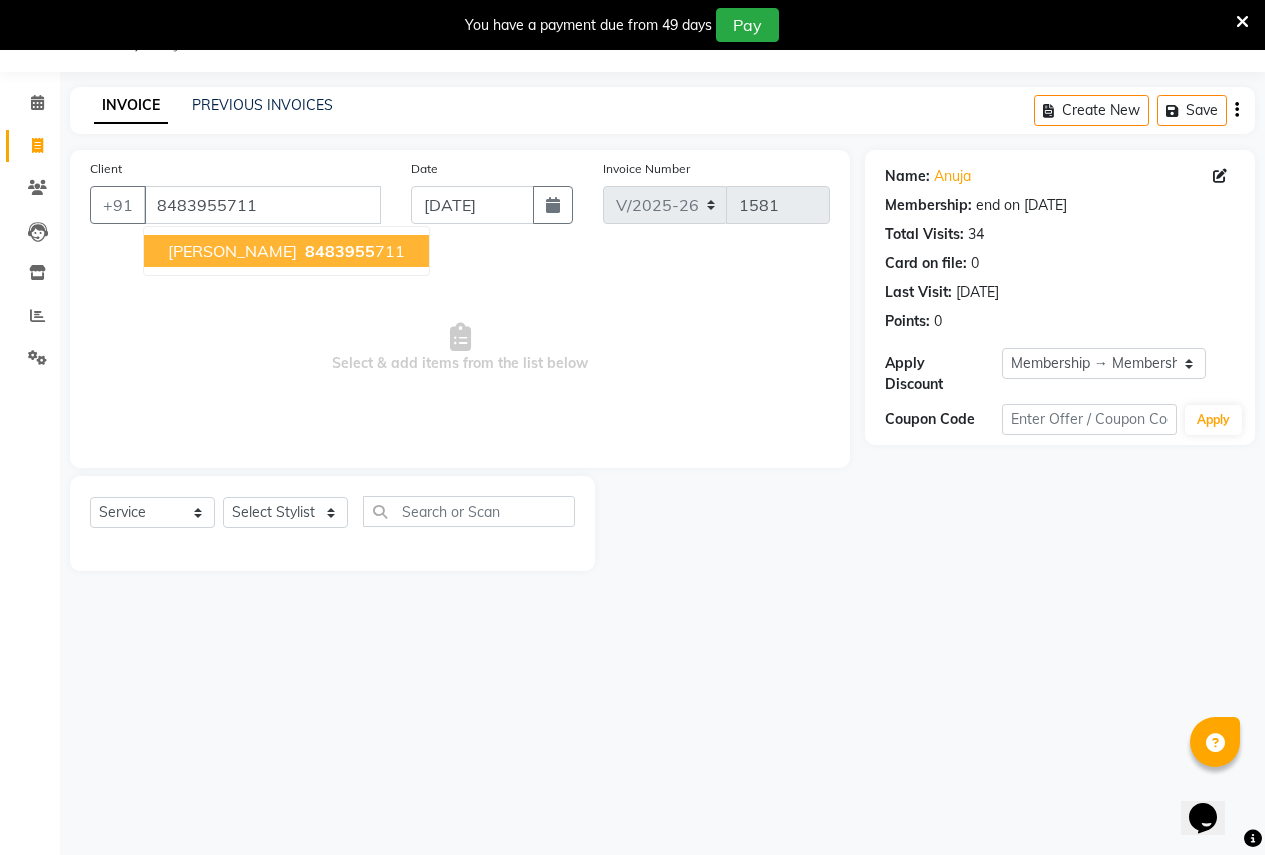 click on "8483955 711" at bounding box center [353, 251] 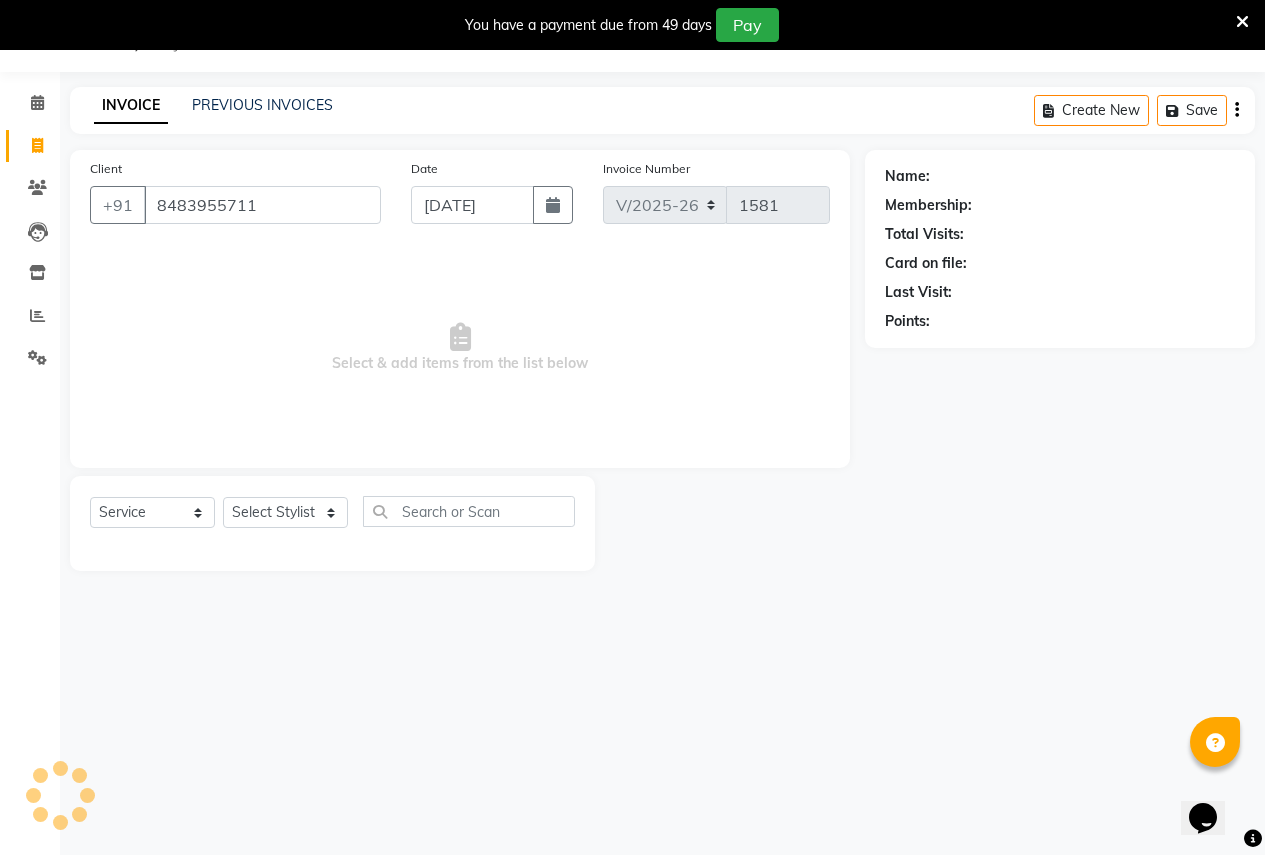 select on "1: Object" 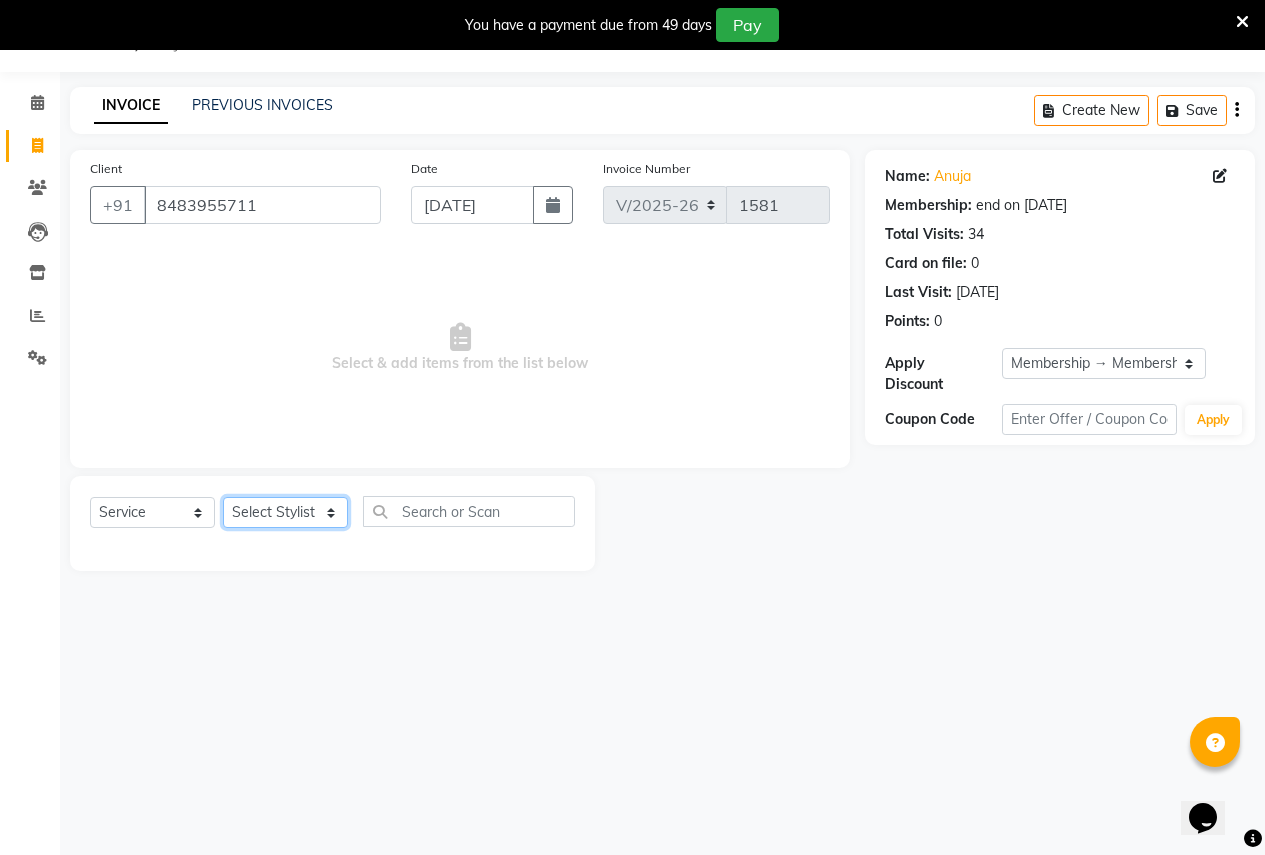 click on "Select Stylist Ajay Rajendra Sonawane Anjali Anil Patil Ashwini chaitrali Jyoti Rahul Shinde Laxmi Mili Maruti Kate NSS Pratibha Paswan Pratik Balasaheb salunkhe Reception  Reshma Operations Head Shobhana Rajendra Muly TejashriTushar Shinde Vandana Ganesh Kambale" 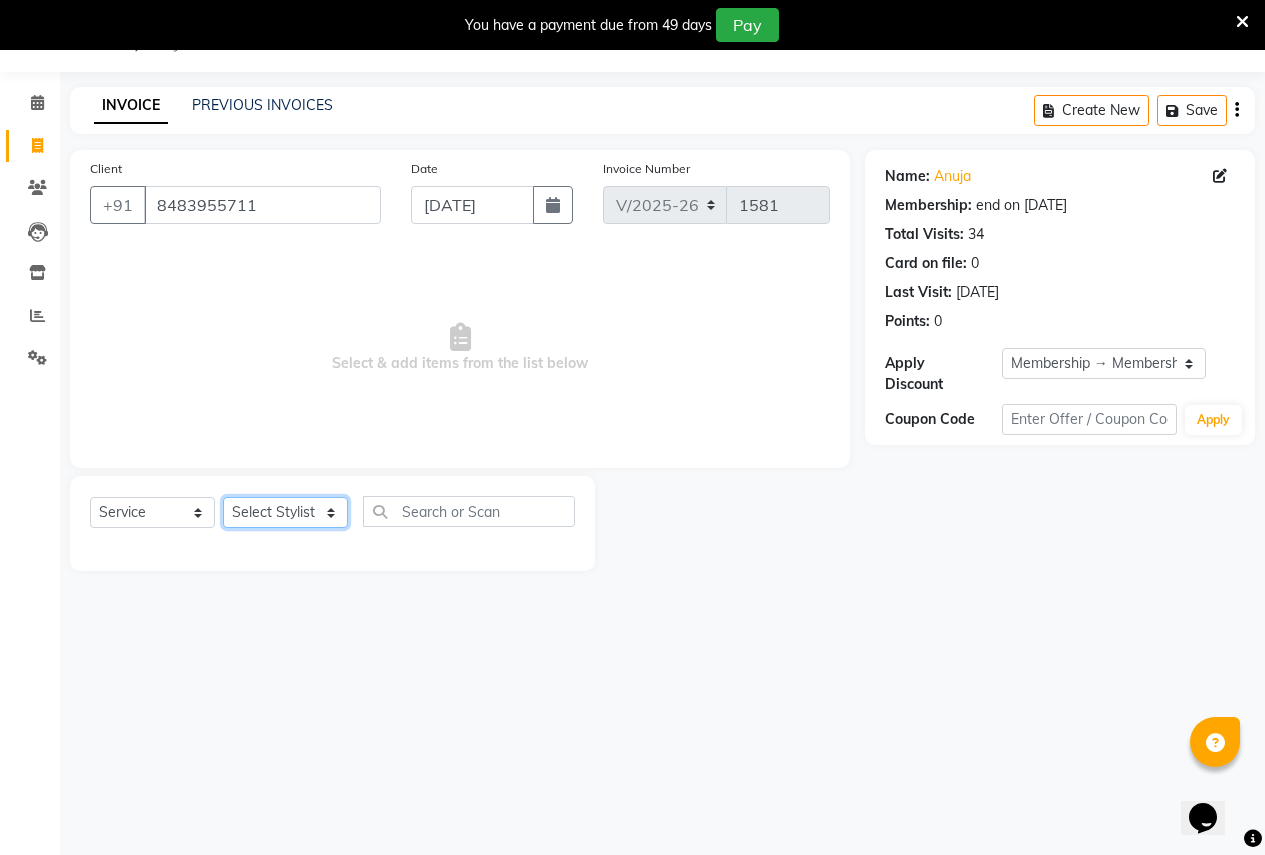 select on "3151" 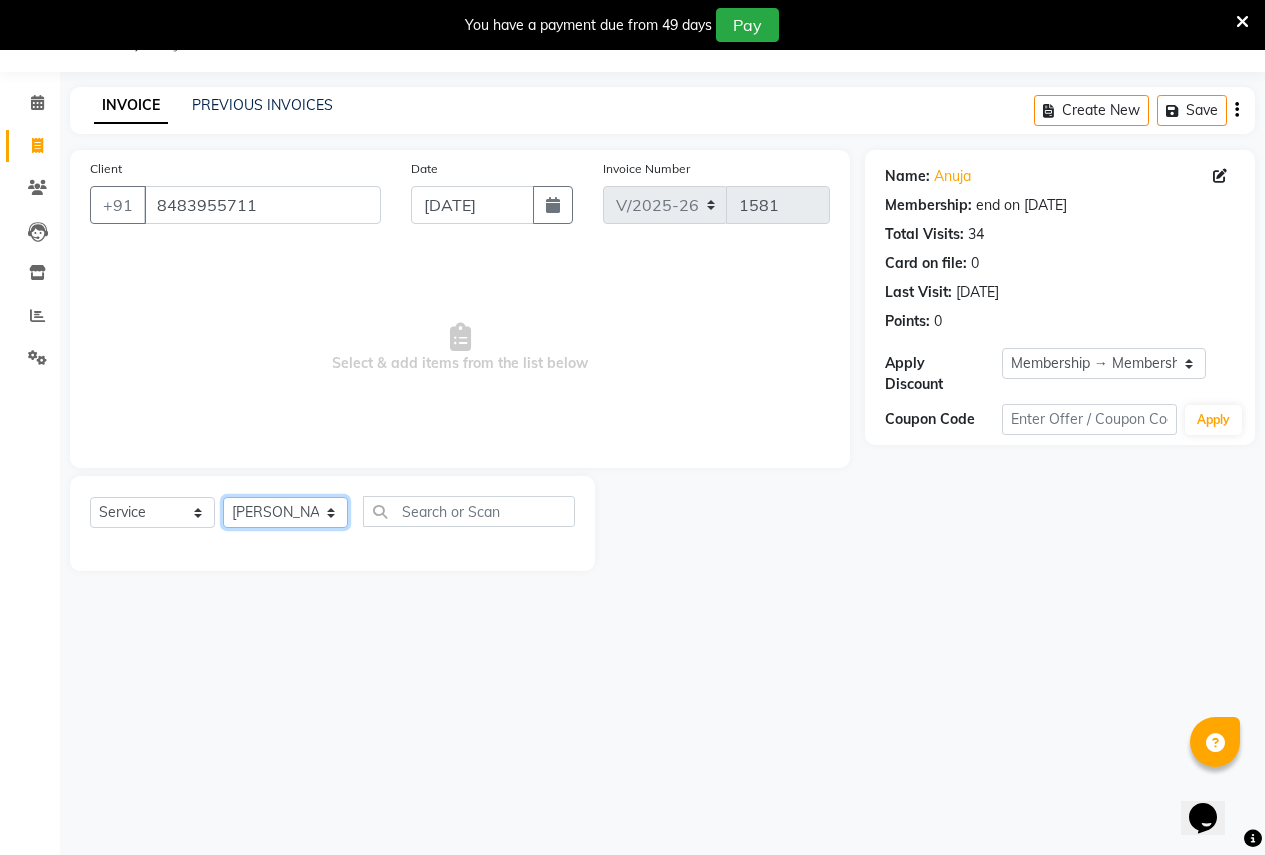 click on "Select Stylist Ajay Rajendra Sonawane Anjali Anil Patil Ashwini chaitrali Jyoti Rahul Shinde Laxmi Mili Maruti Kate NSS Pratibha Paswan Pratik Balasaheb salunkhe Reception  Reshma Operations Head Shobhana Rajendra Muly TejashriTushar Shinde Vandana Ganesh Kambale" 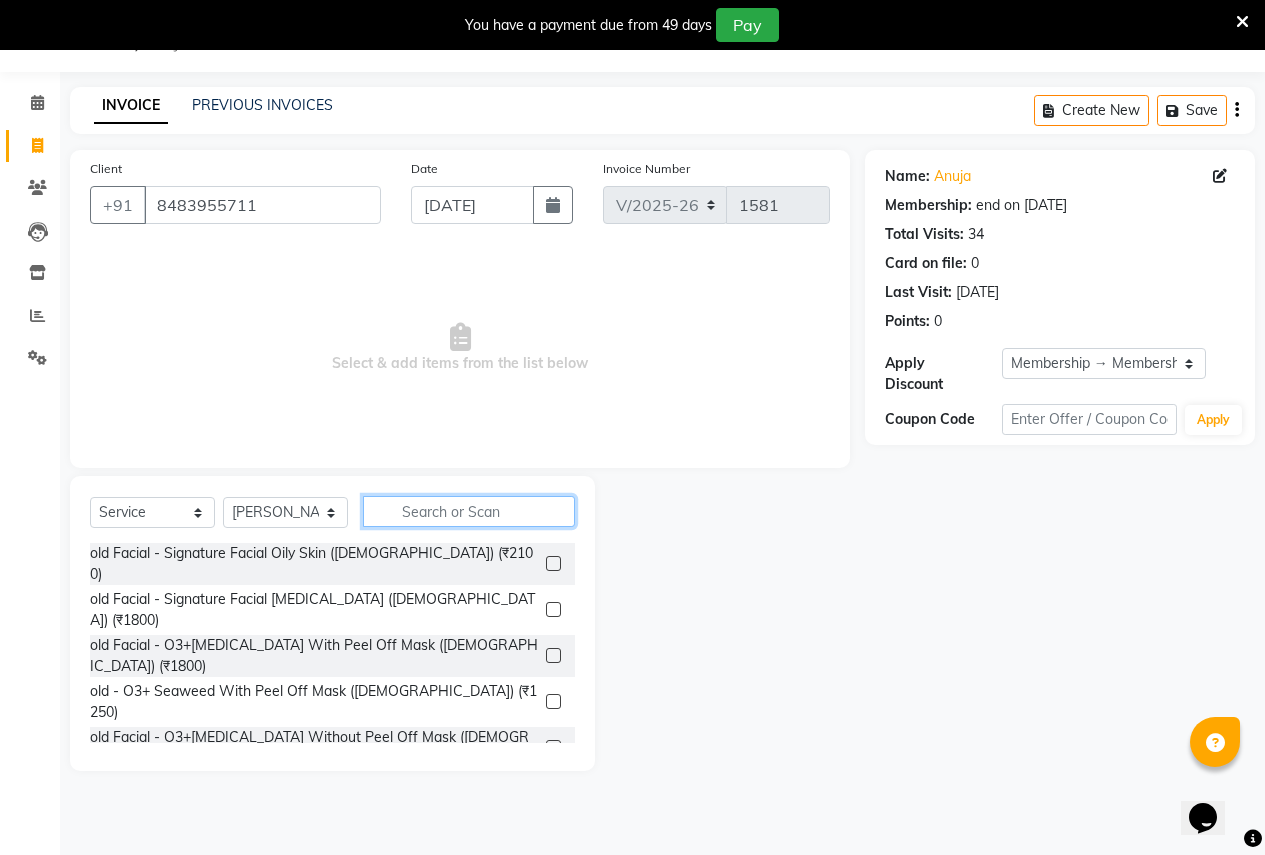 type on "1" 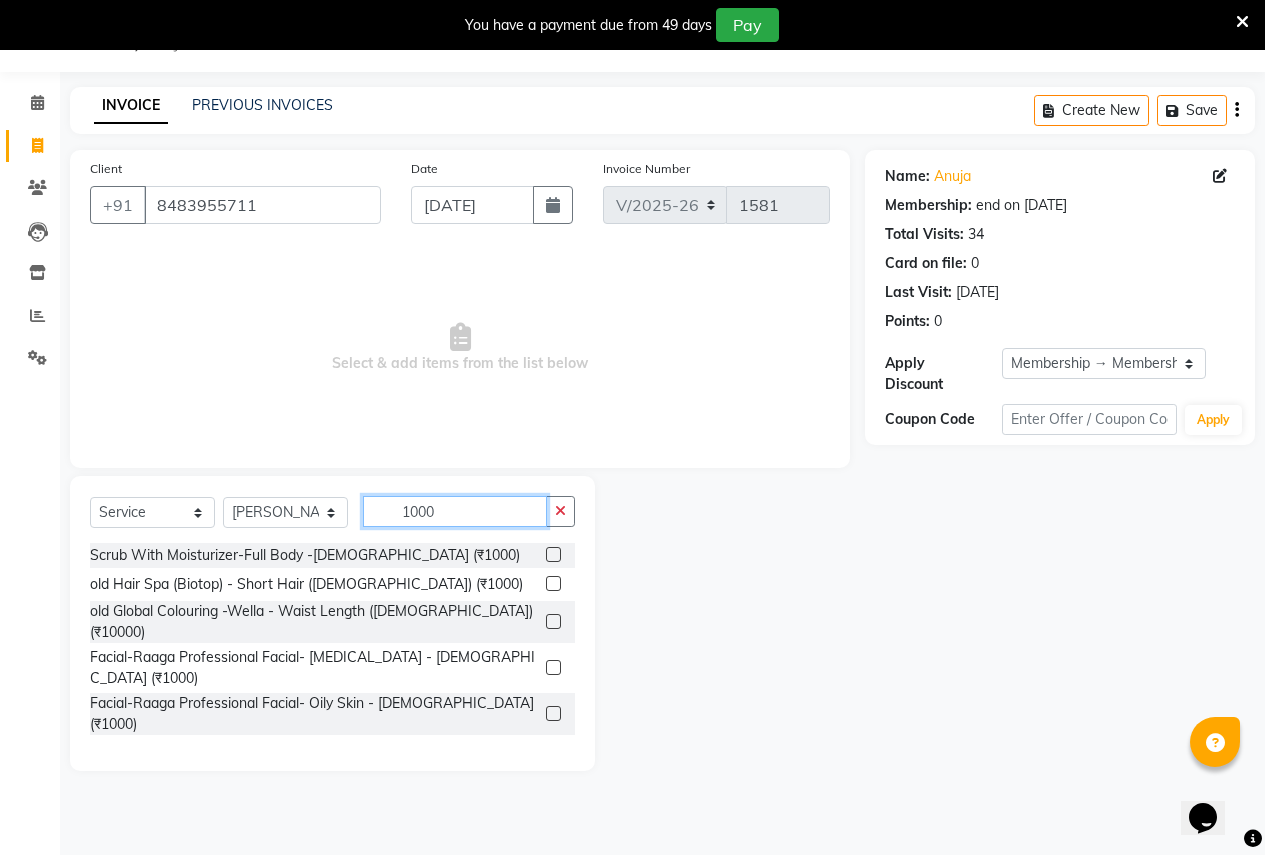 type on "1000" 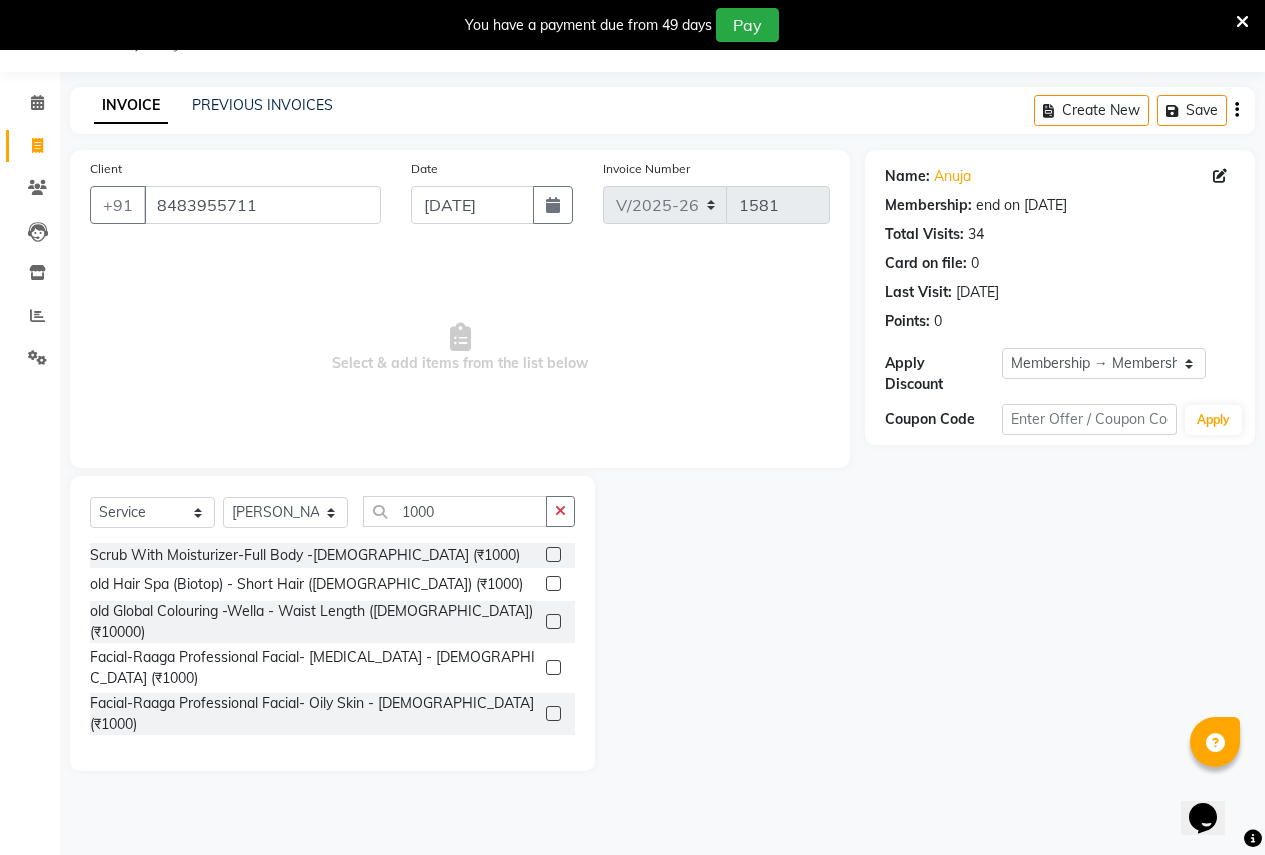 click 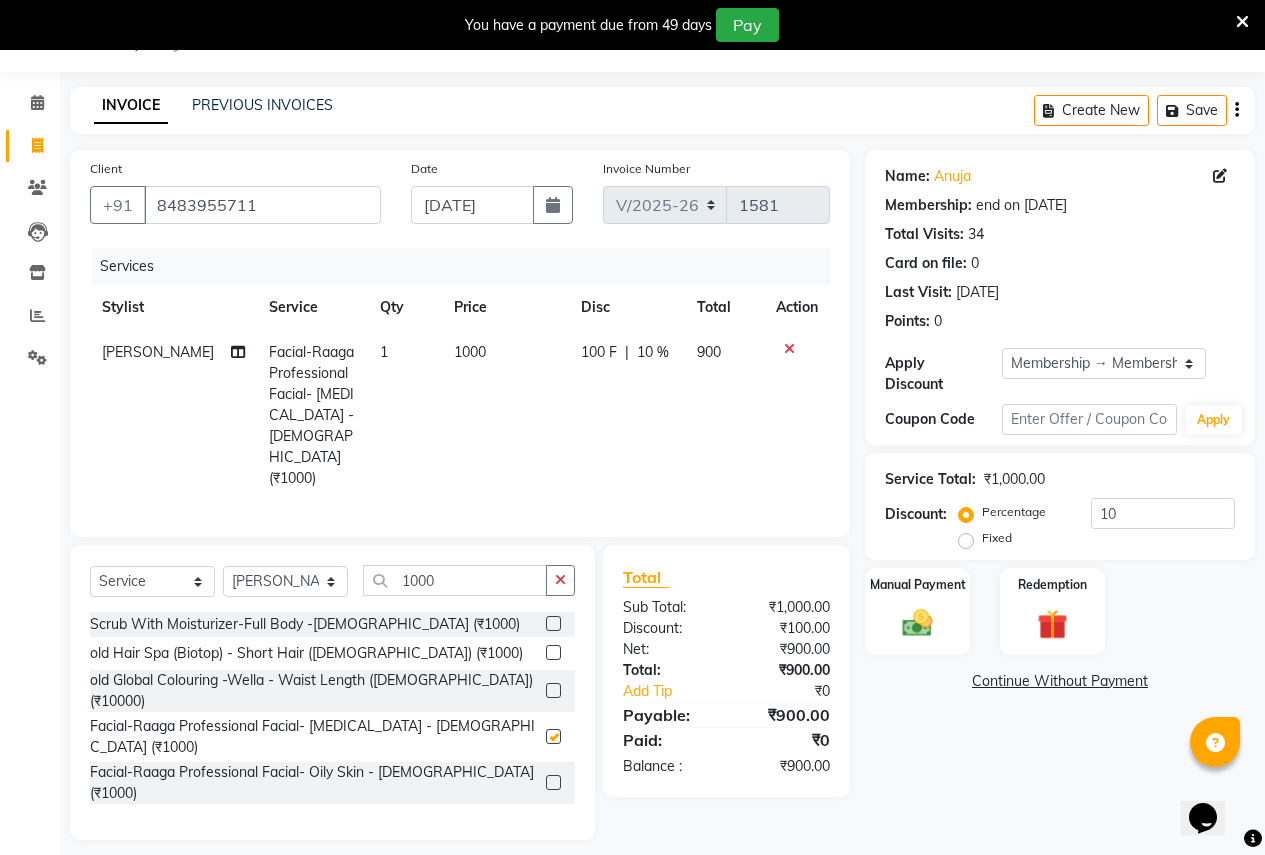 checkbox on "false" 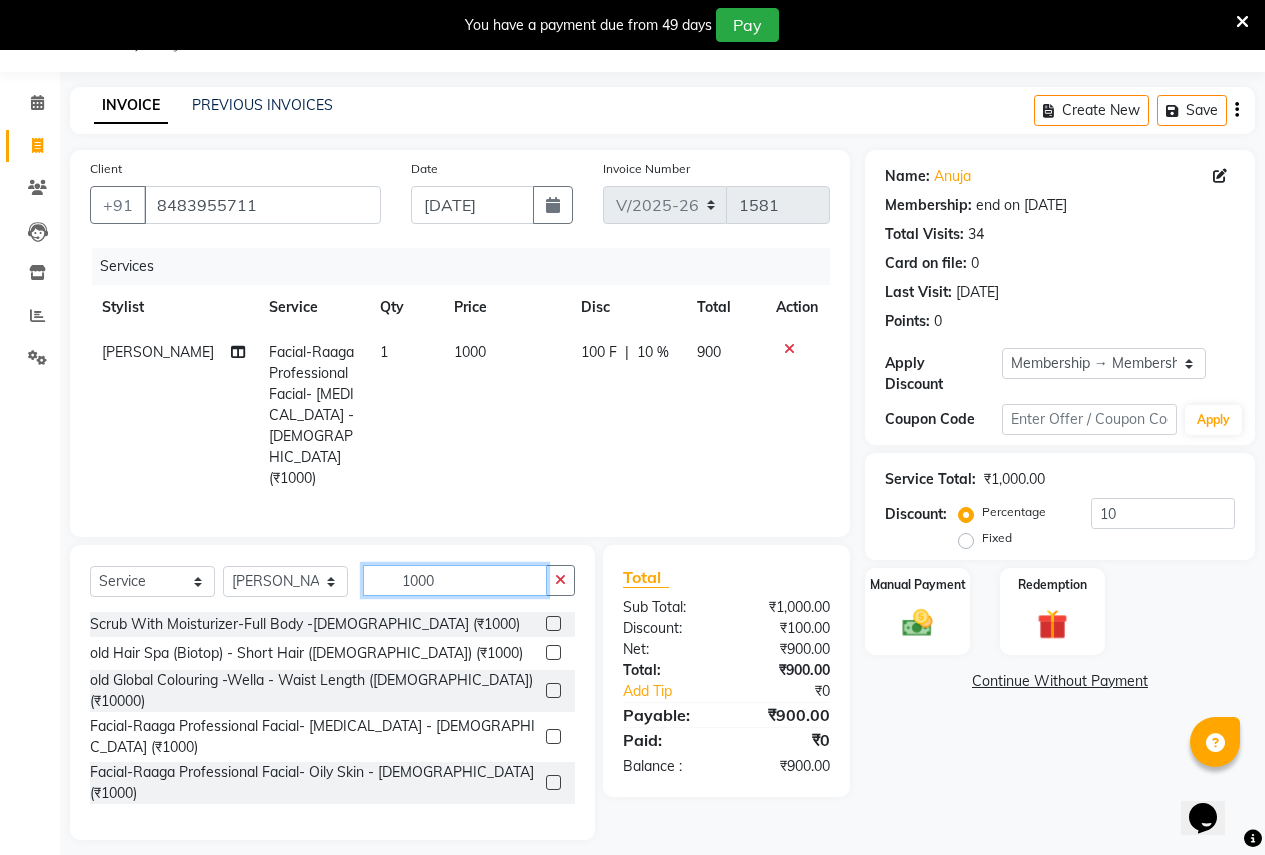click on "1000" 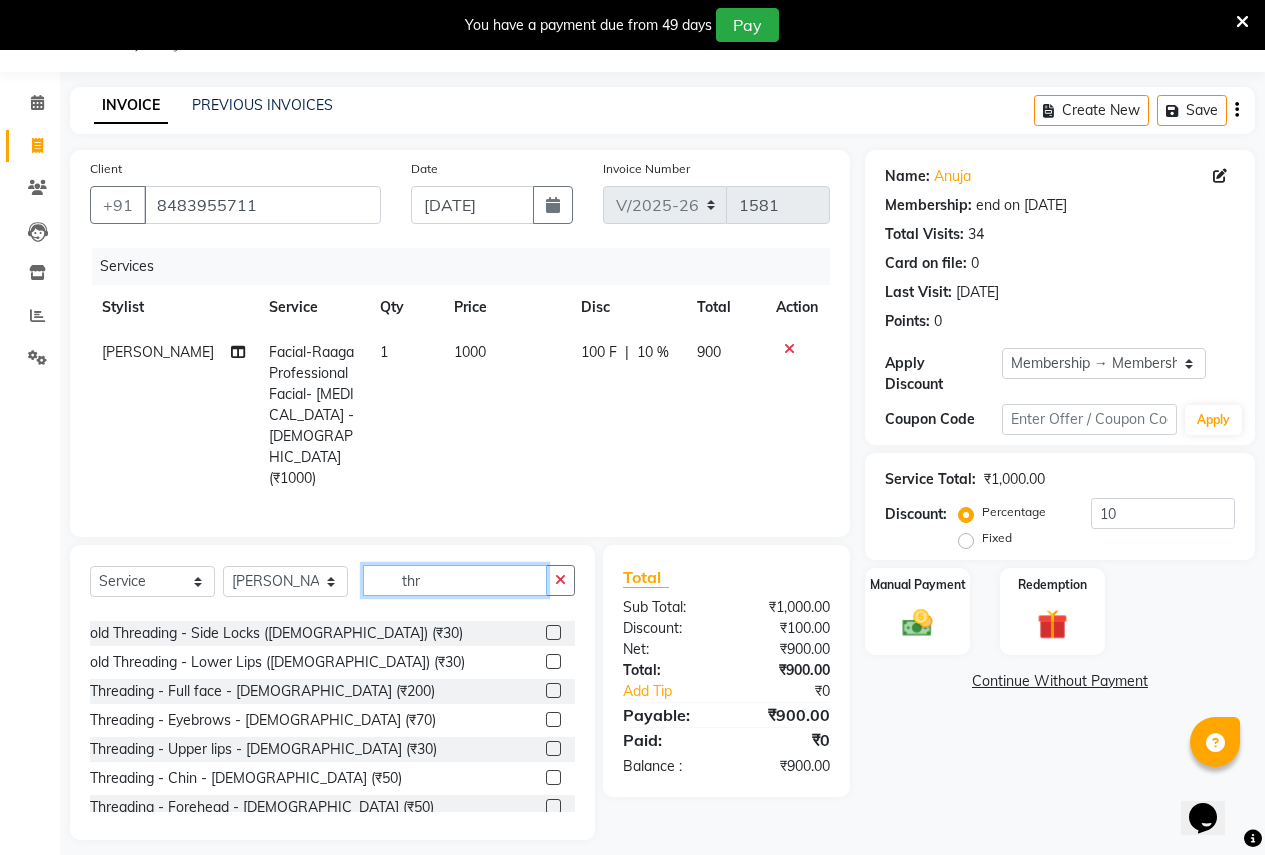 scroll, scrollTop: 200, scrollLeft: 0, axis: vertical 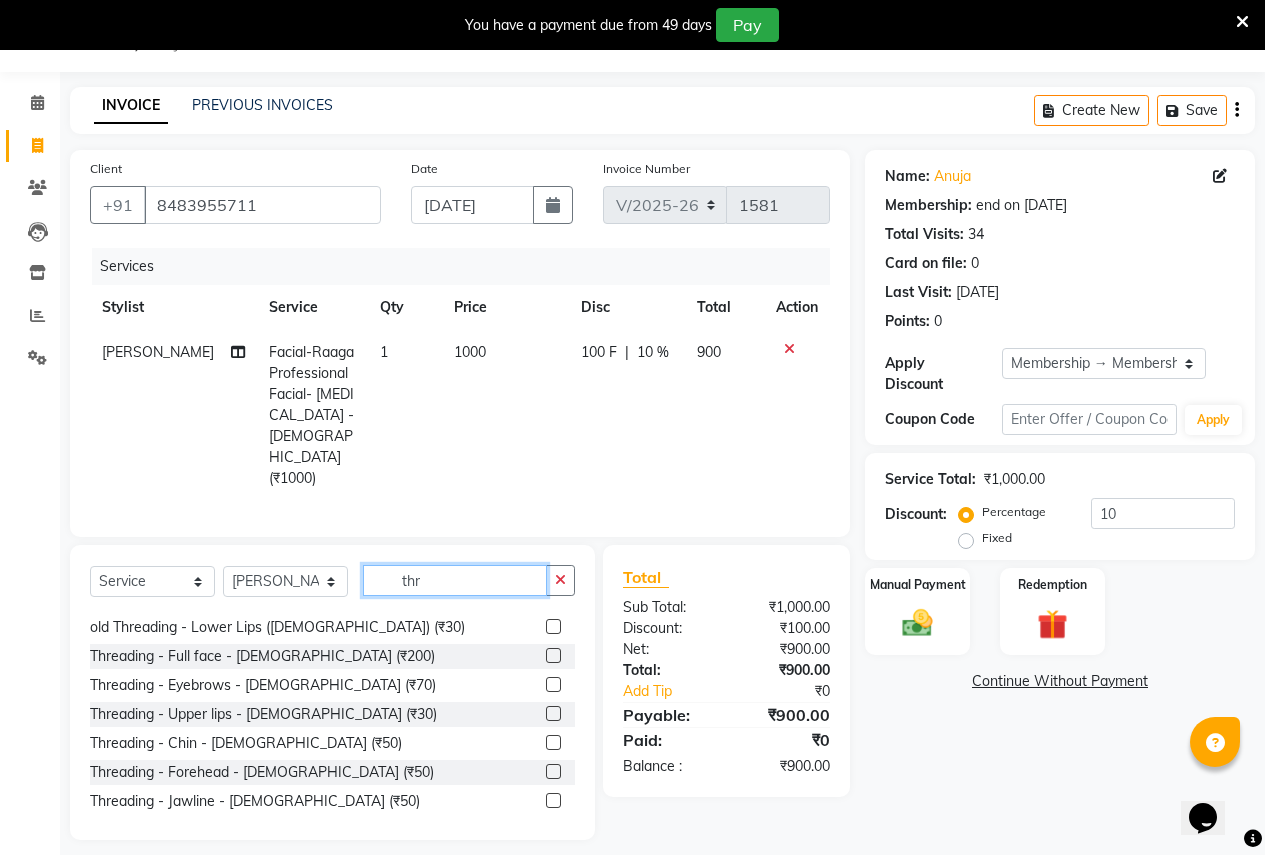 type on "thr" 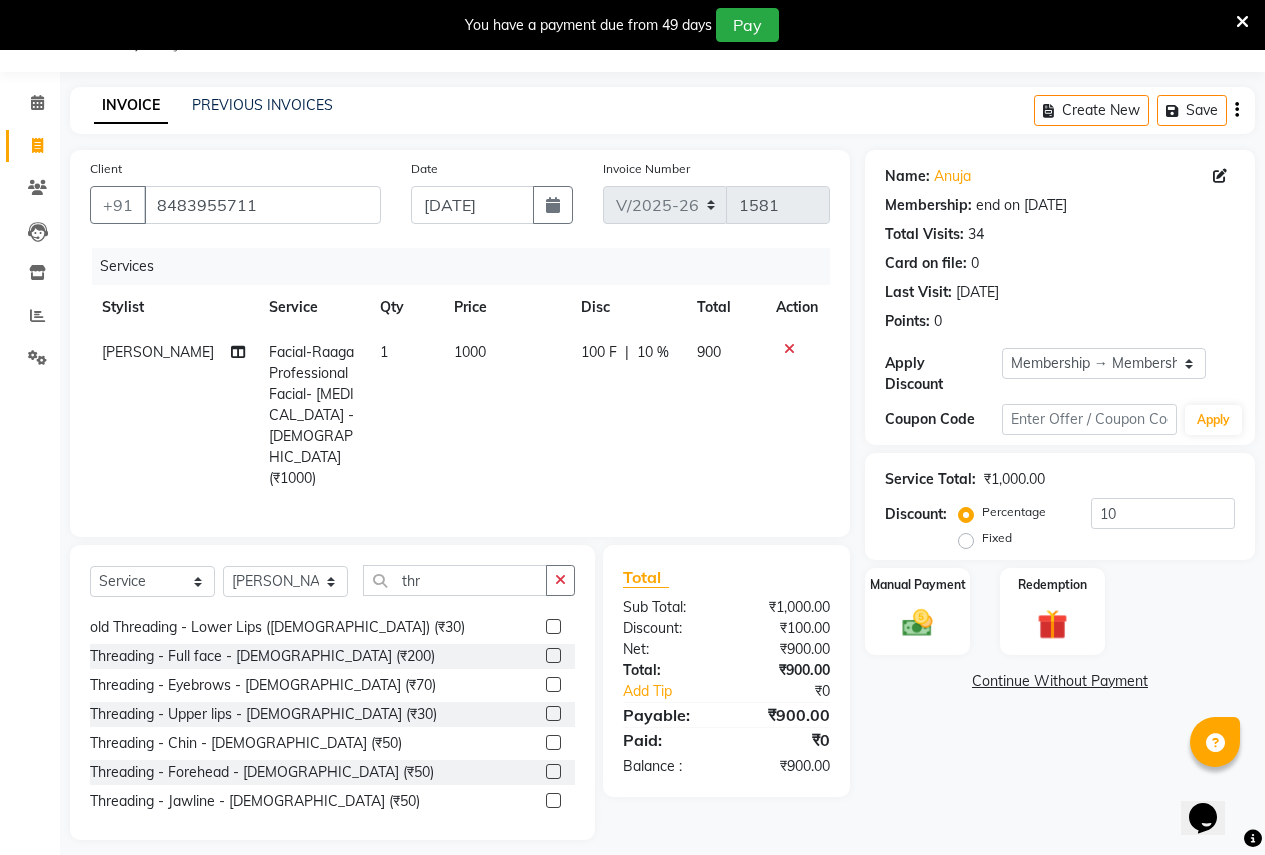 click 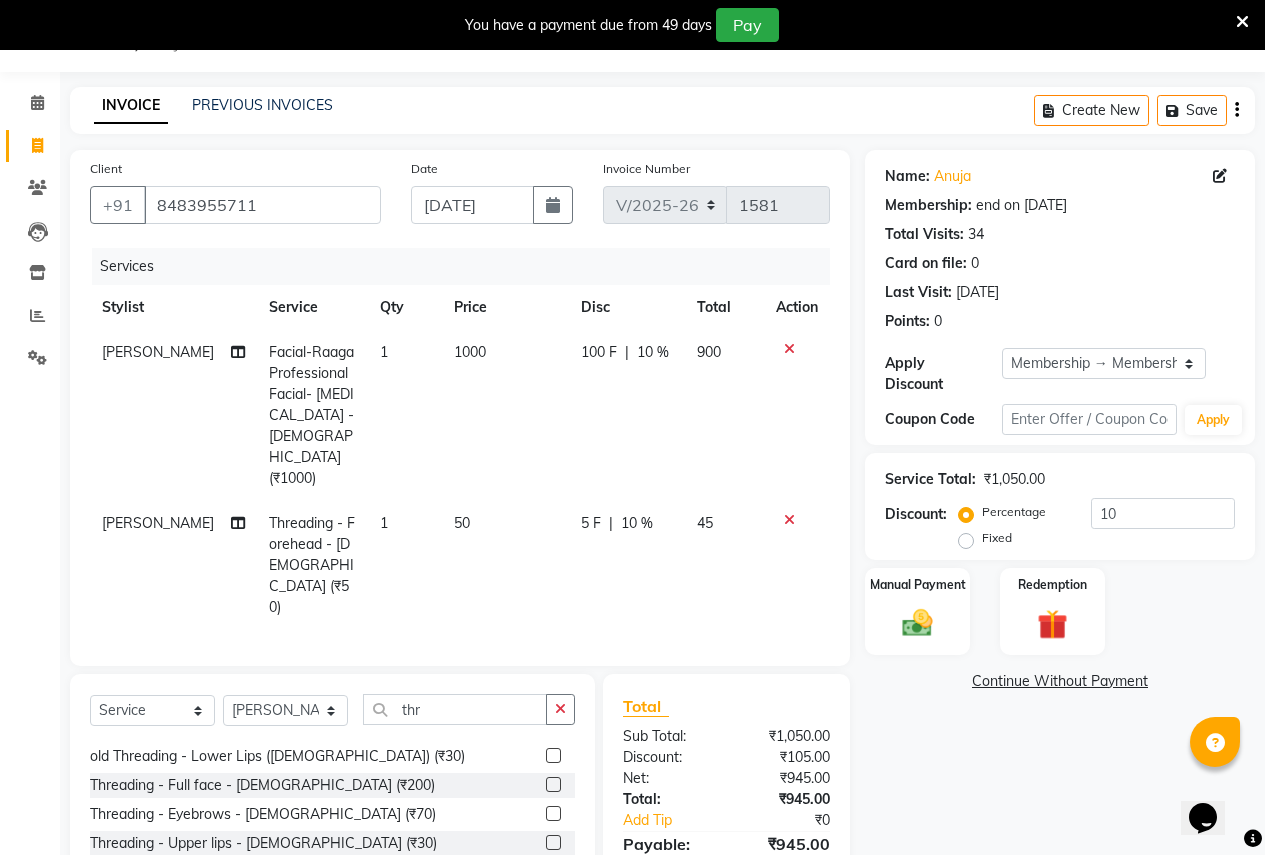 checkbox on "false" 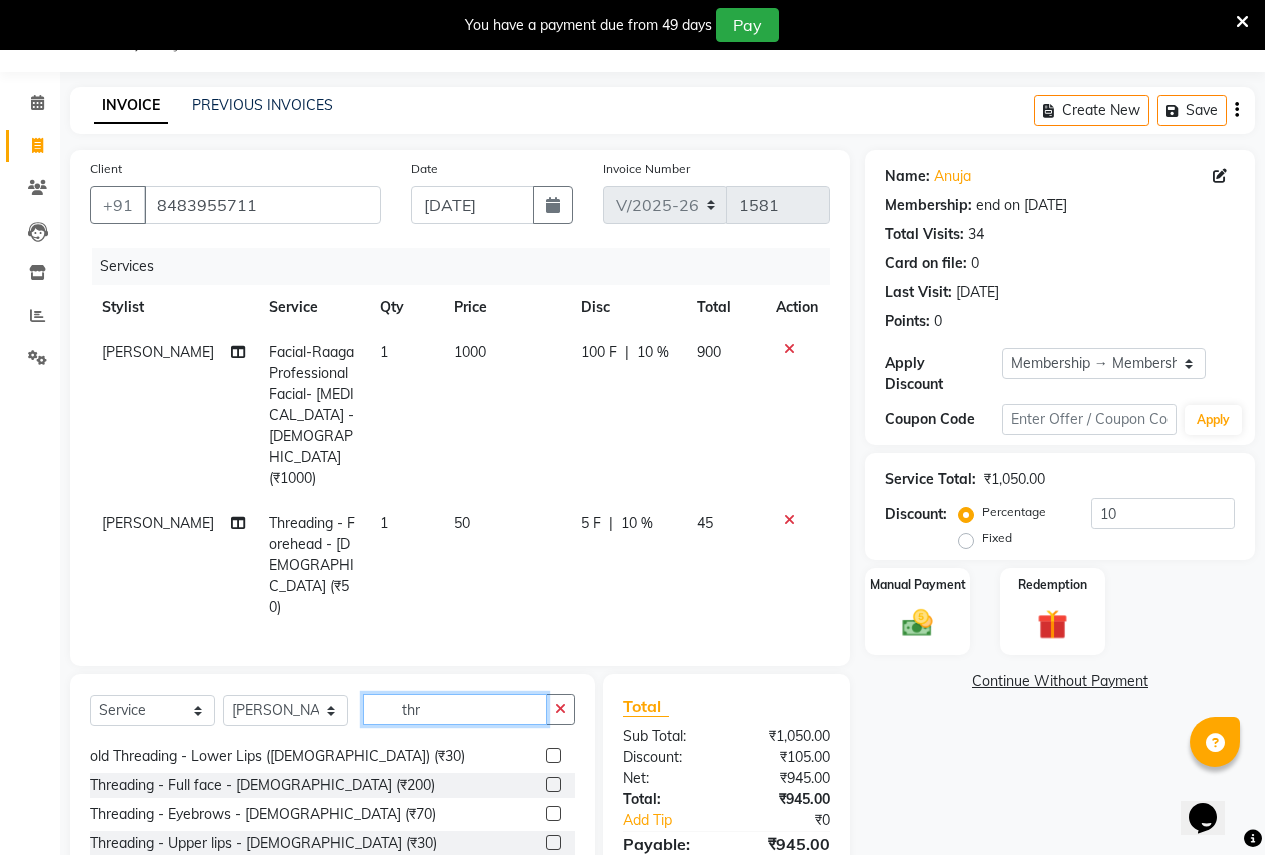 click on "thr" 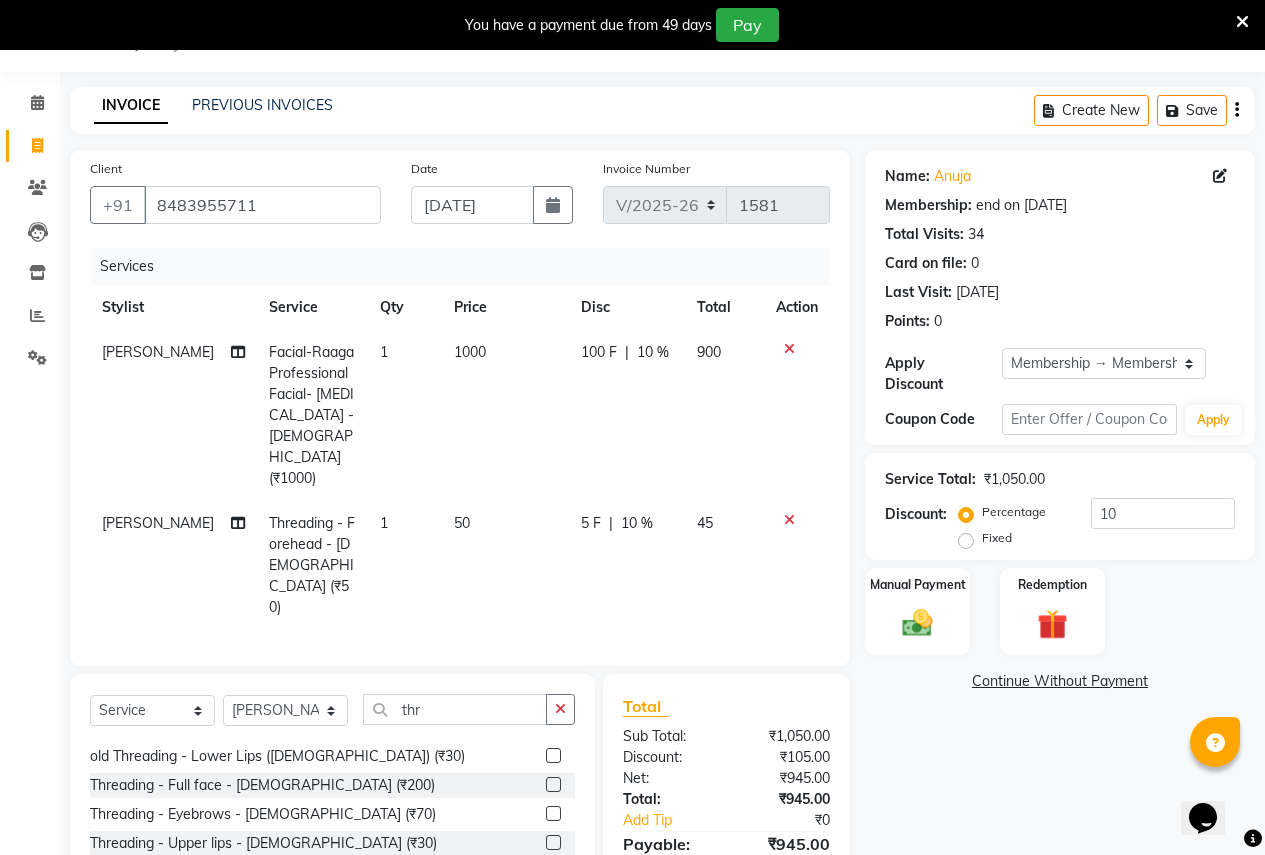 click 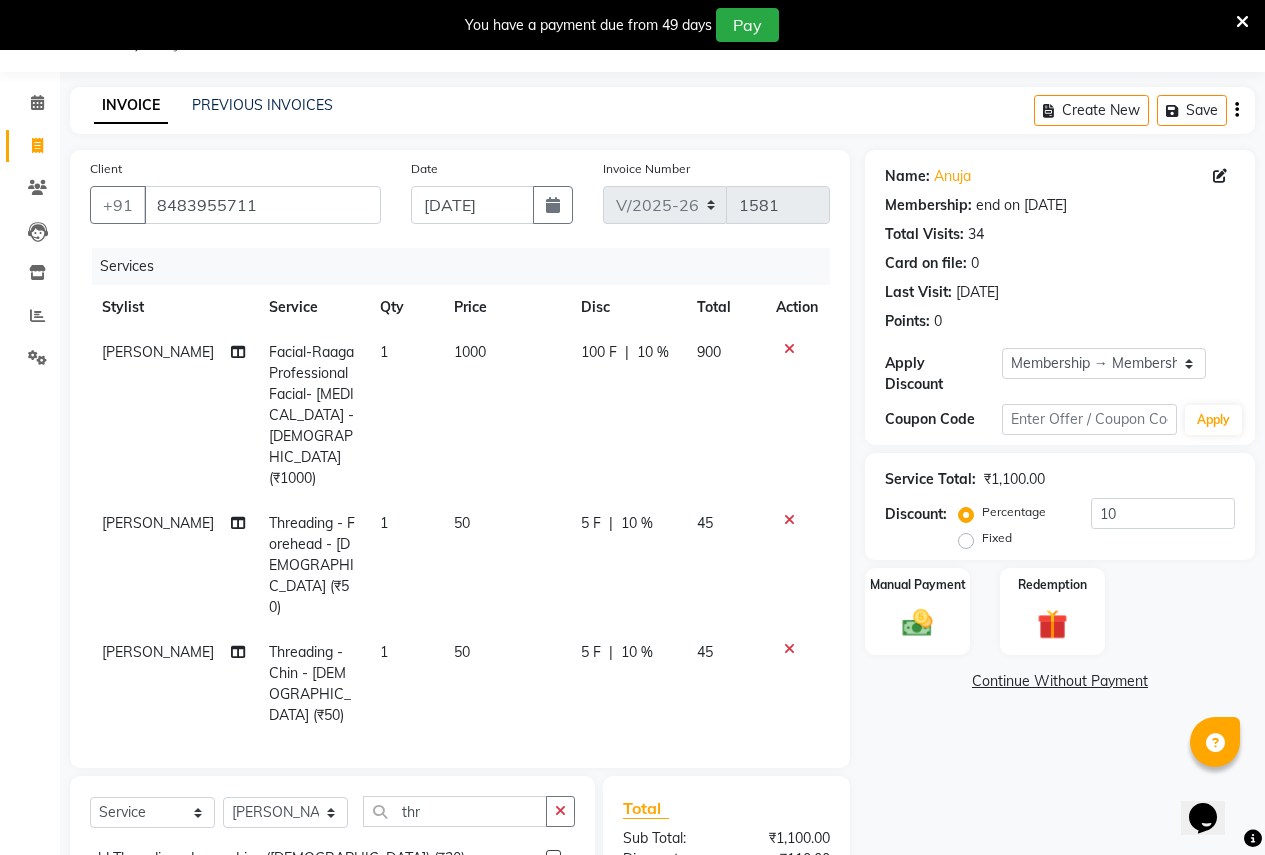 checkbox on "false" 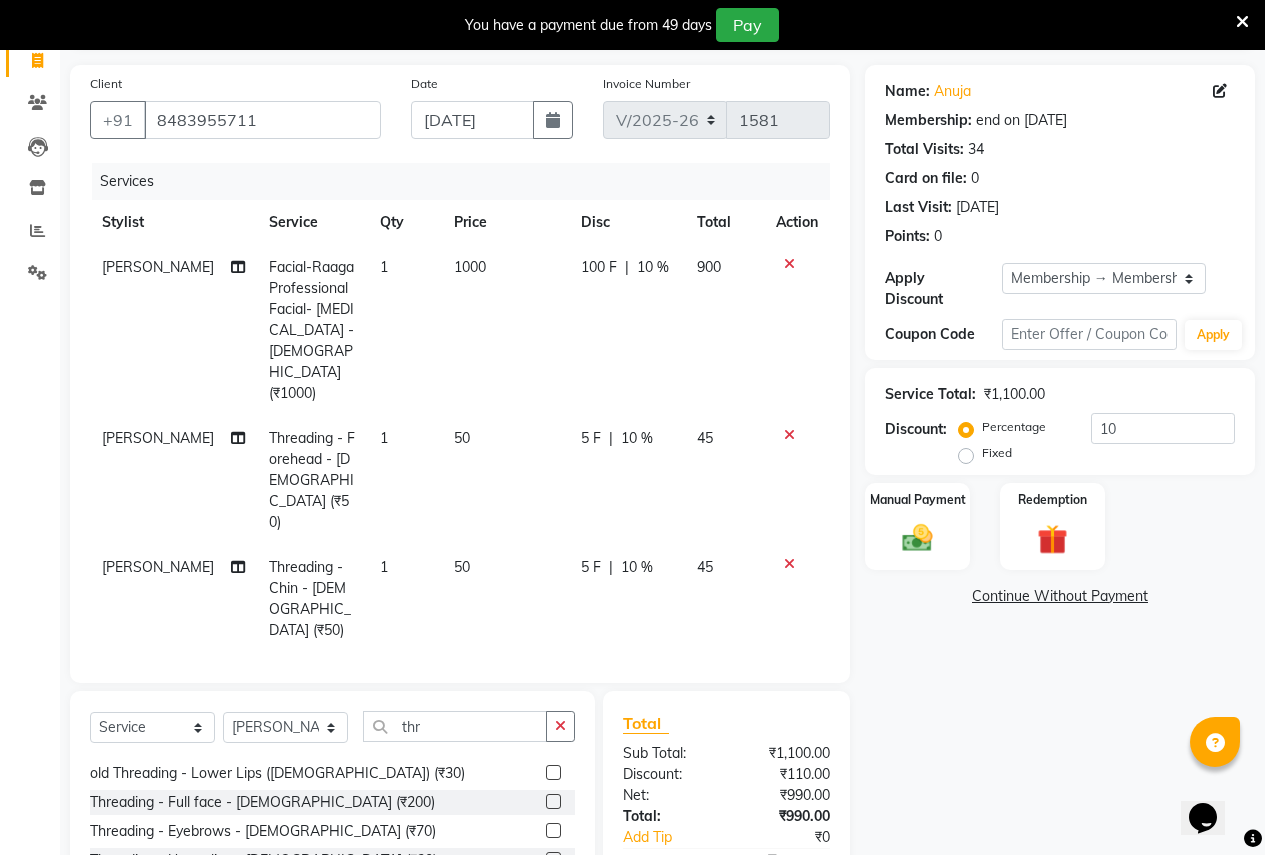 scroll, scrollTop: 212, scrollLeft: 0, axis: vertical 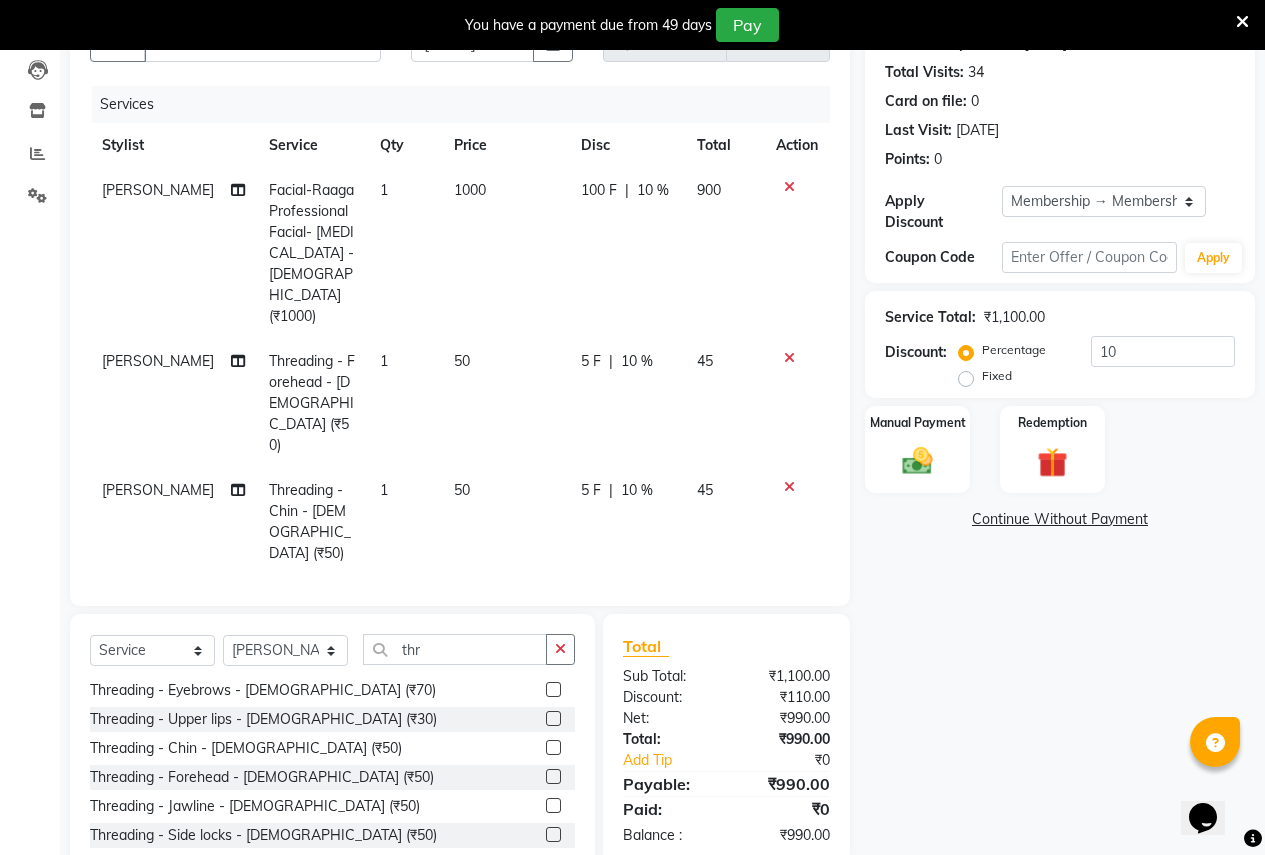 click 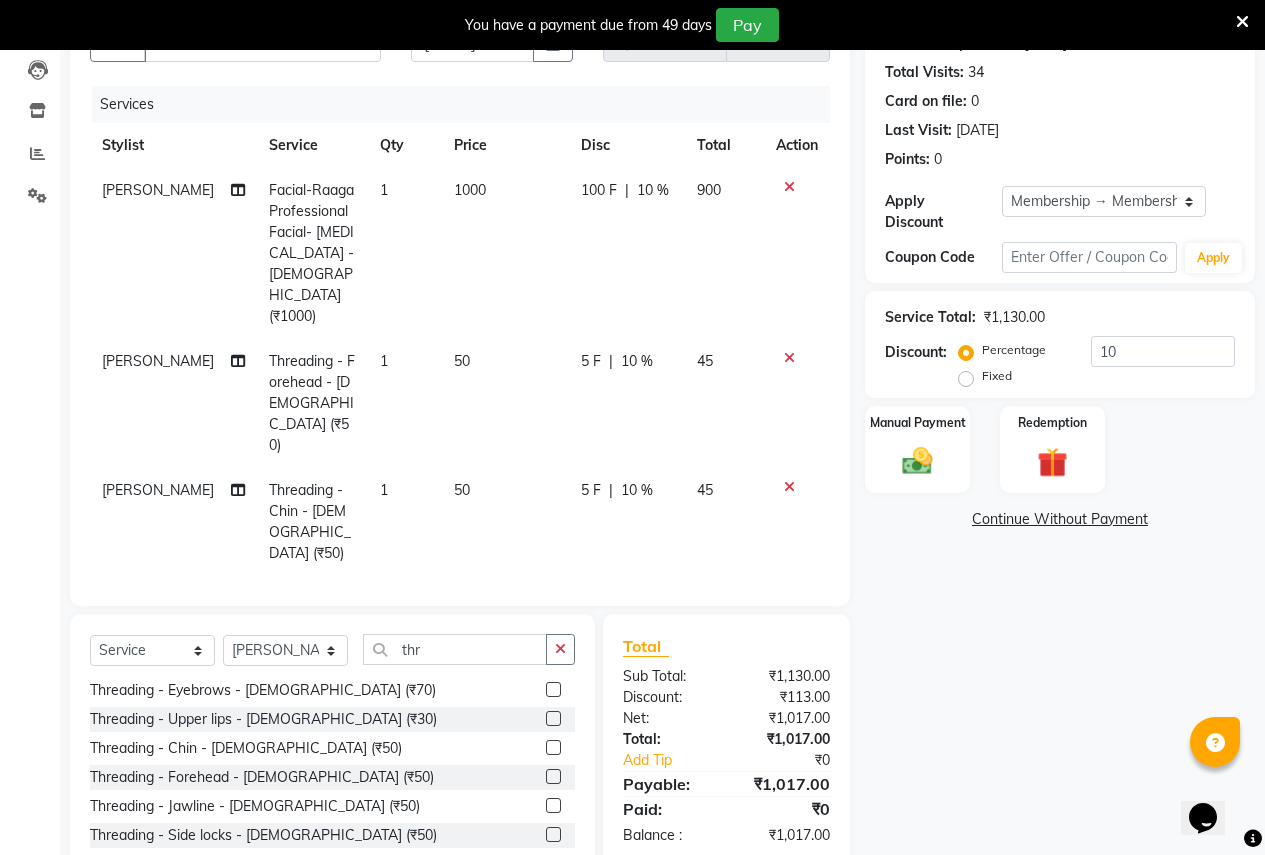 checkbox on "false" 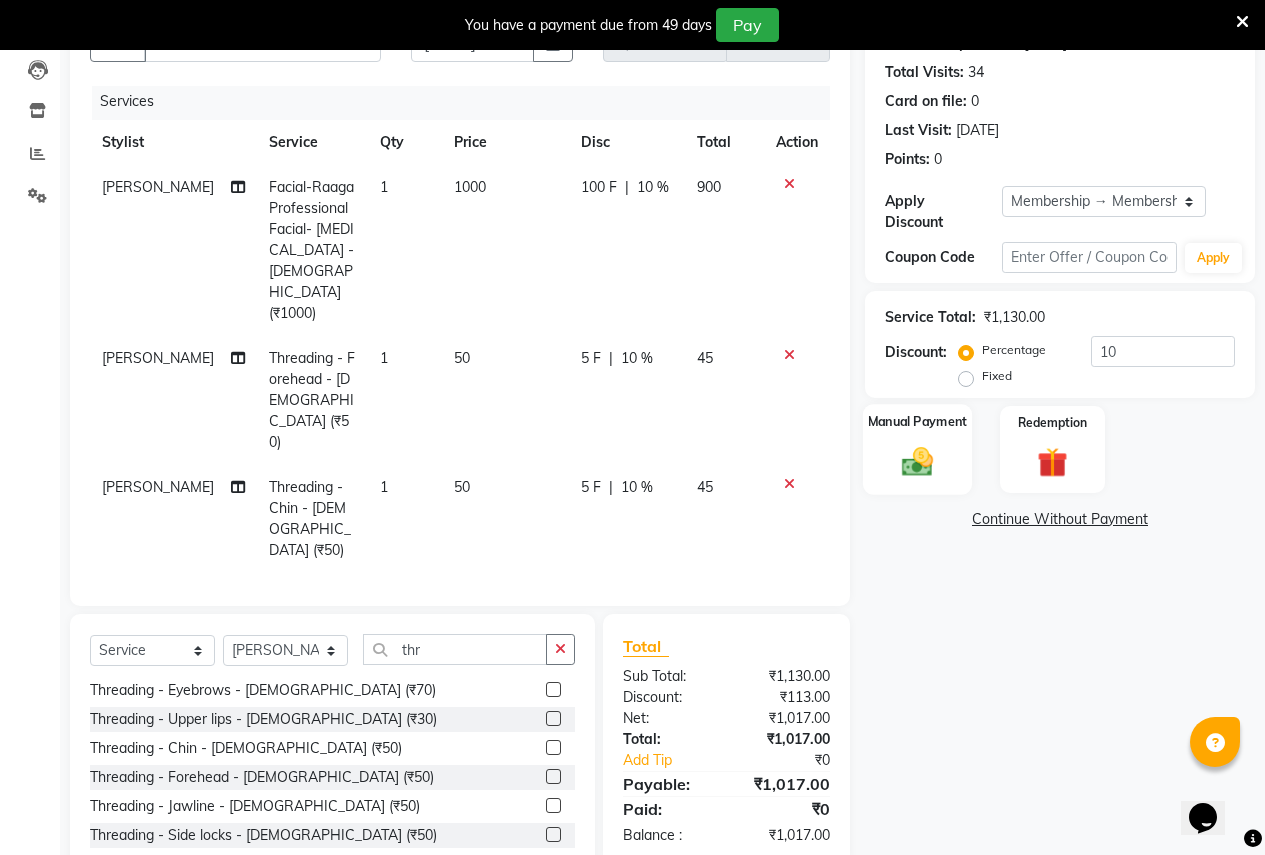 click on "Manual Payment" 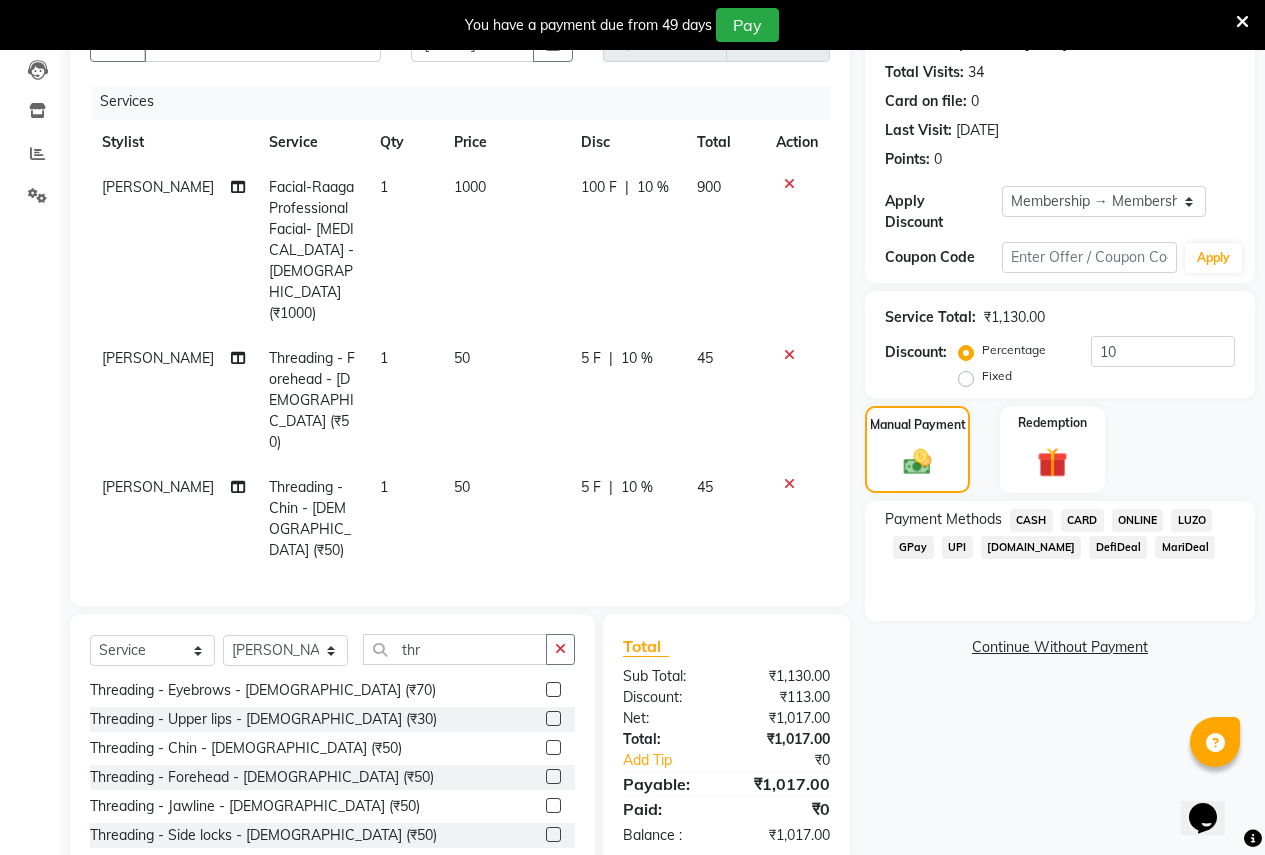 click on "ONLINE" 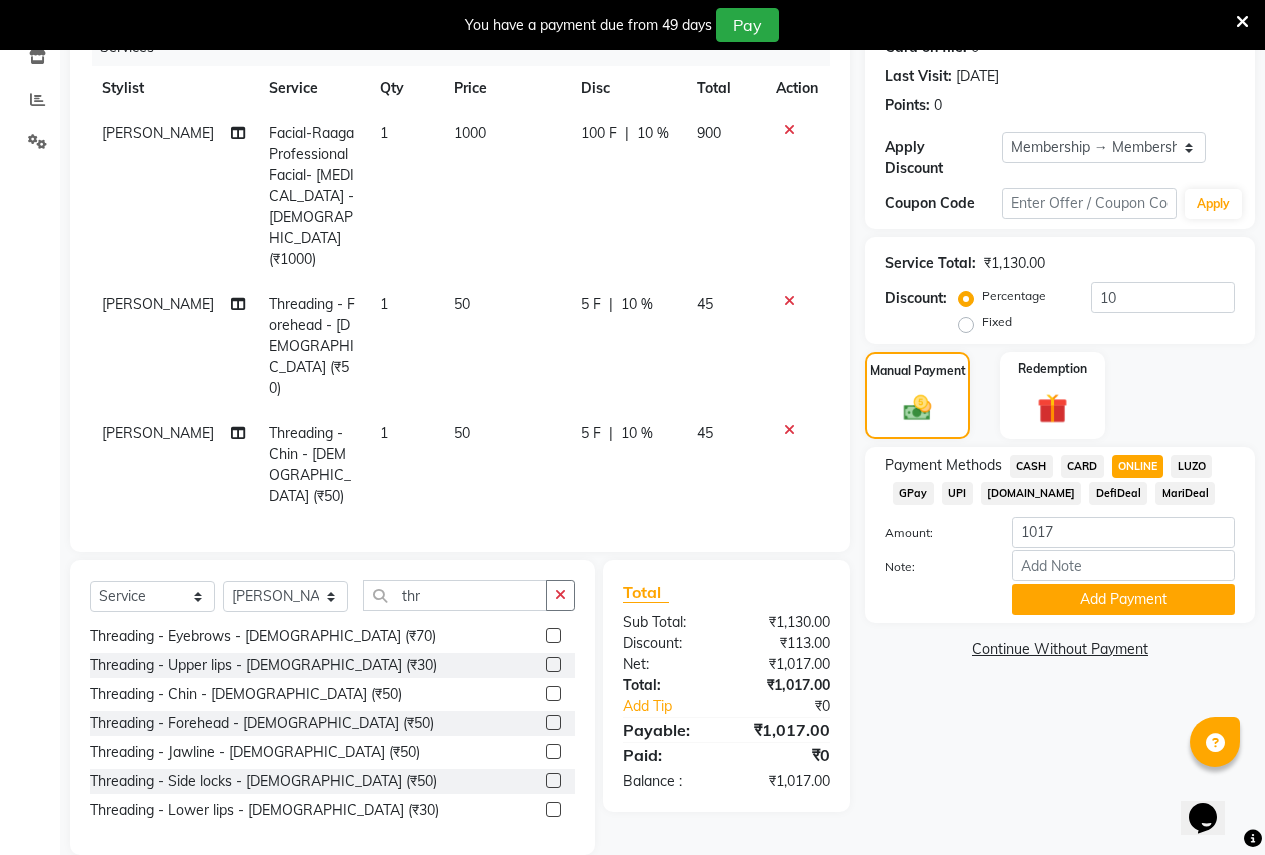 scroll, scrollTop: 296, scrollLeft: 0, axis: vertical 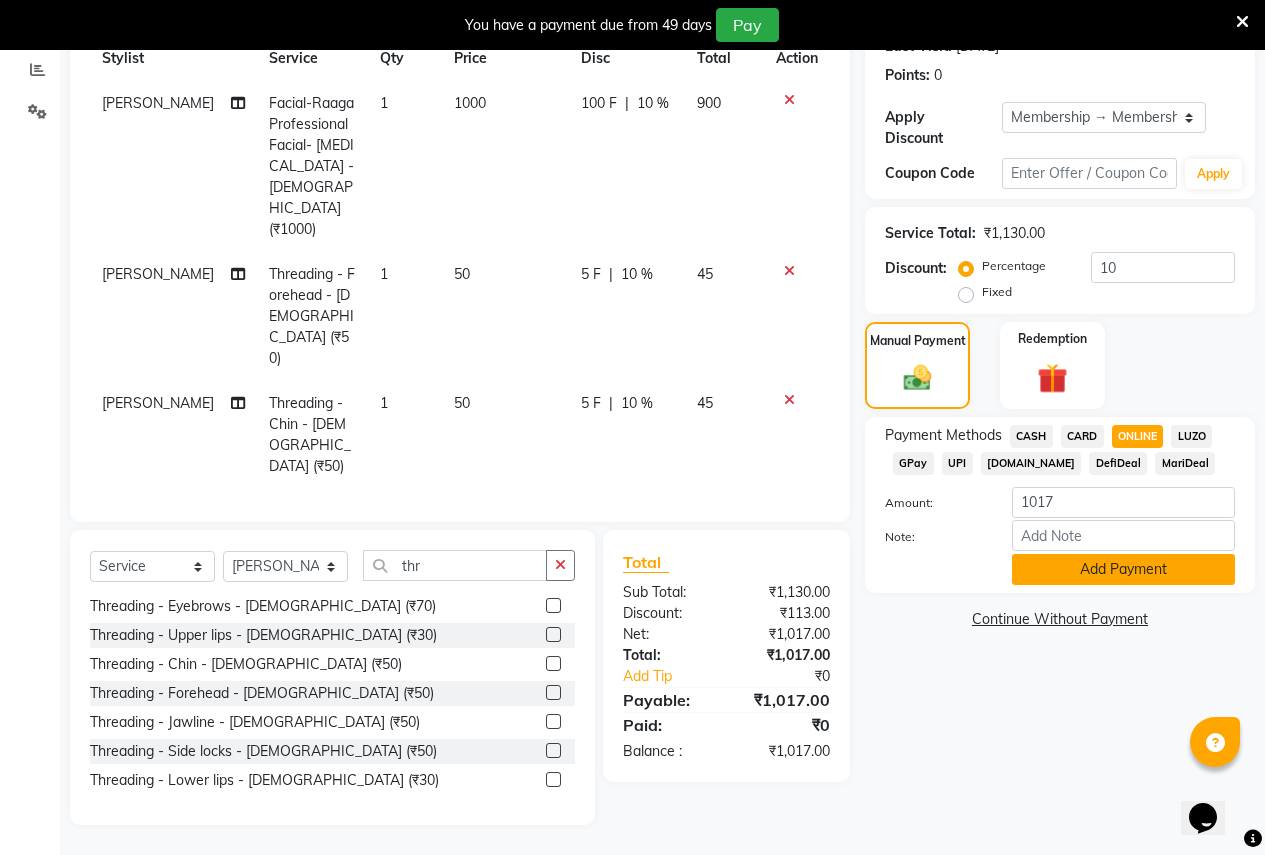 click on "Add Payment" 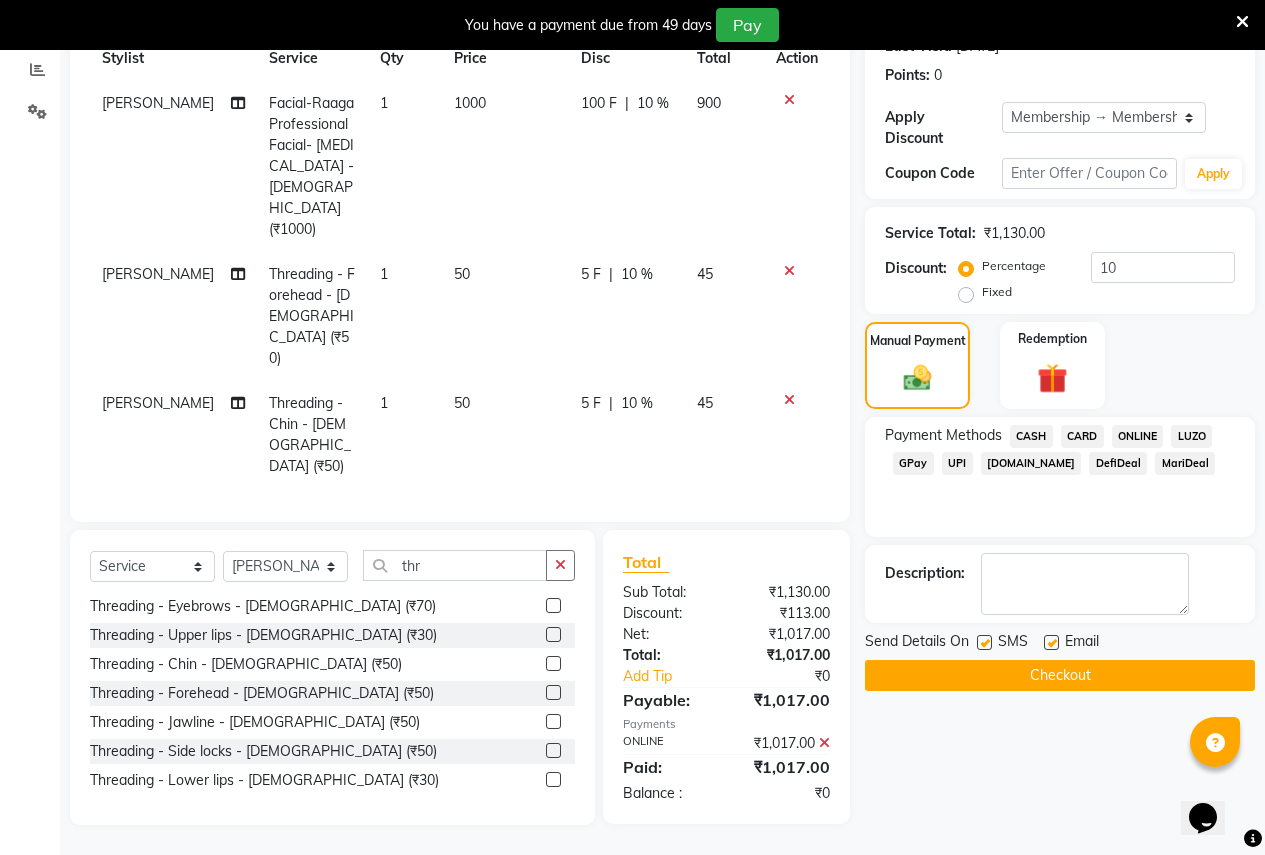 click on "Checkout" 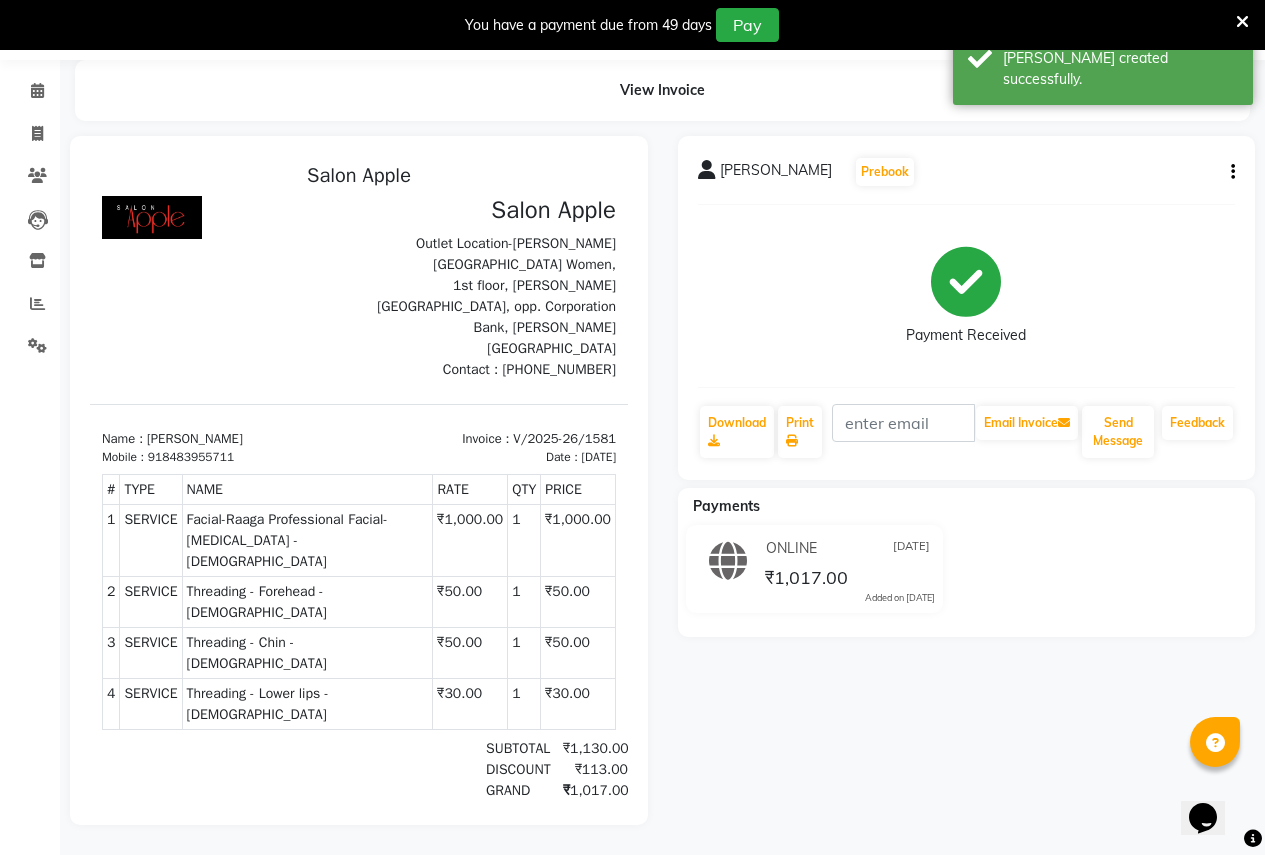 scroll, scrollTop: 0, scrollLeft: 0, axis: both 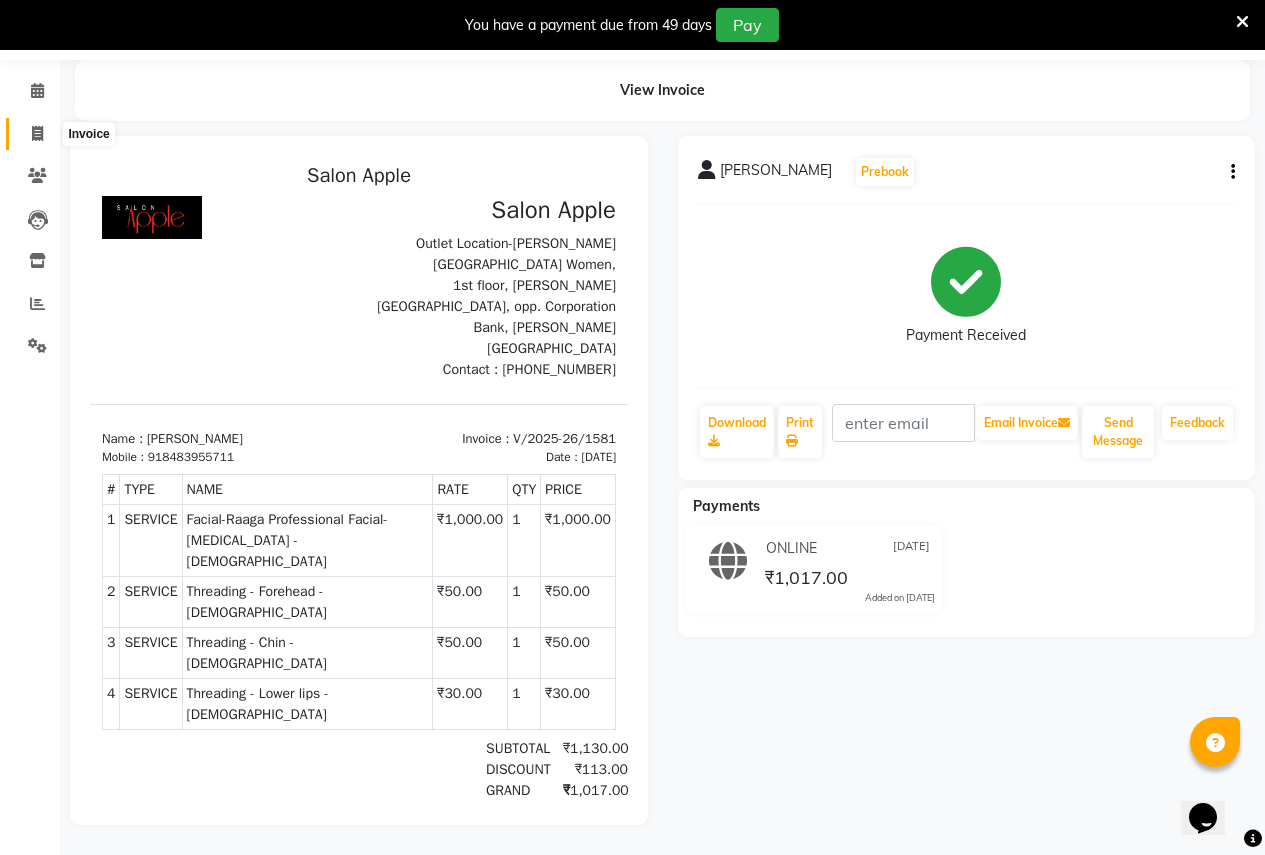 drag, startPoint x: 35, startPoint y: 124, endPoint x: 57, endPoint y: 133, distance: 23.769728 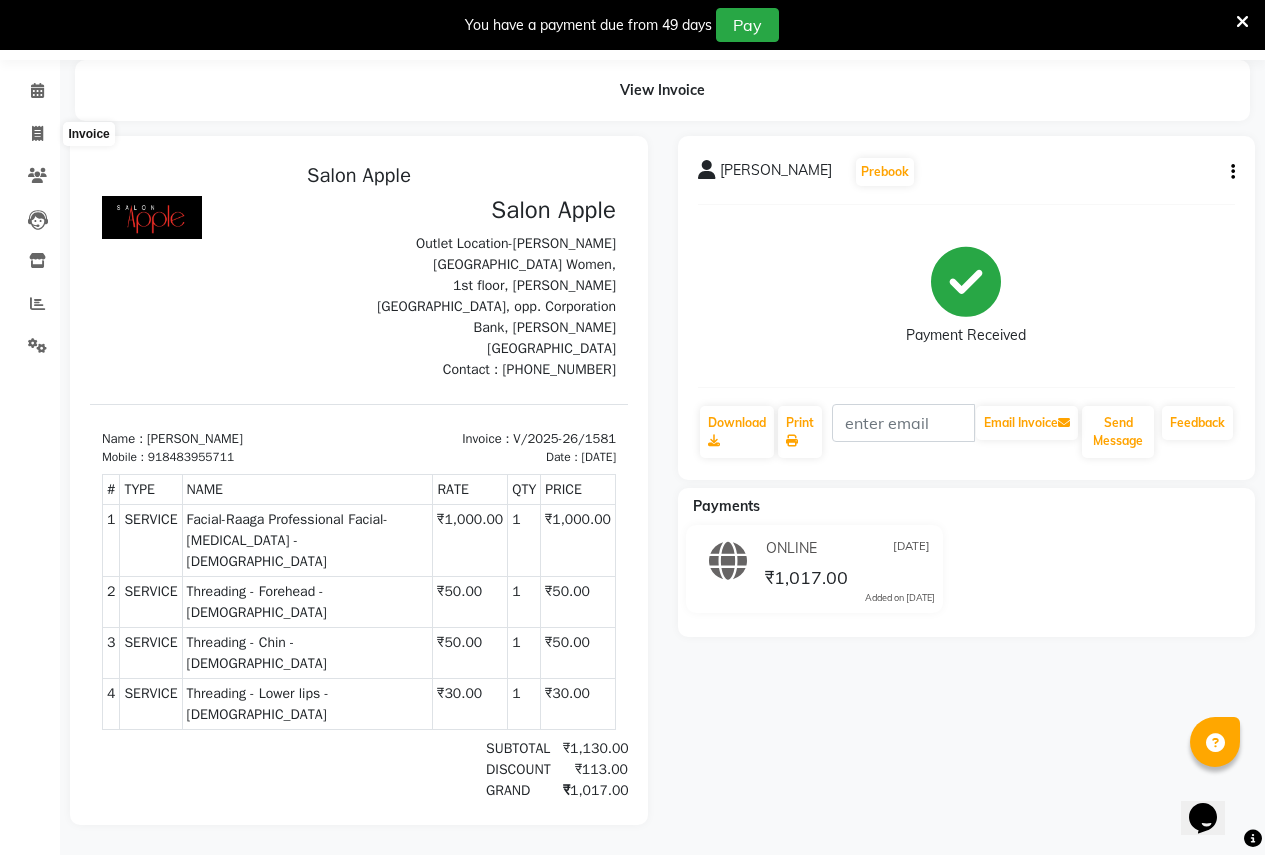 select on "96" 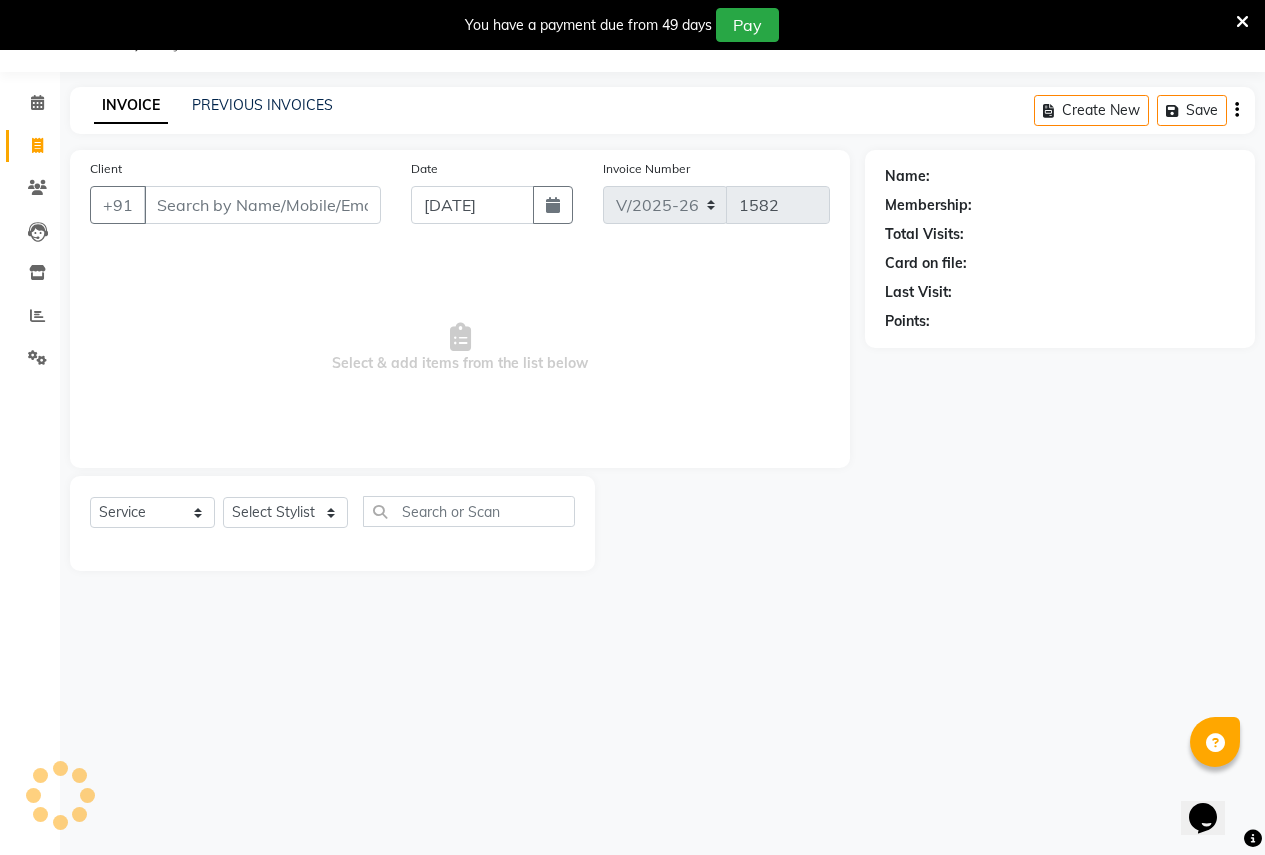 scroll, scrollTop: 50, scrollLeft: 0, axis: vertical 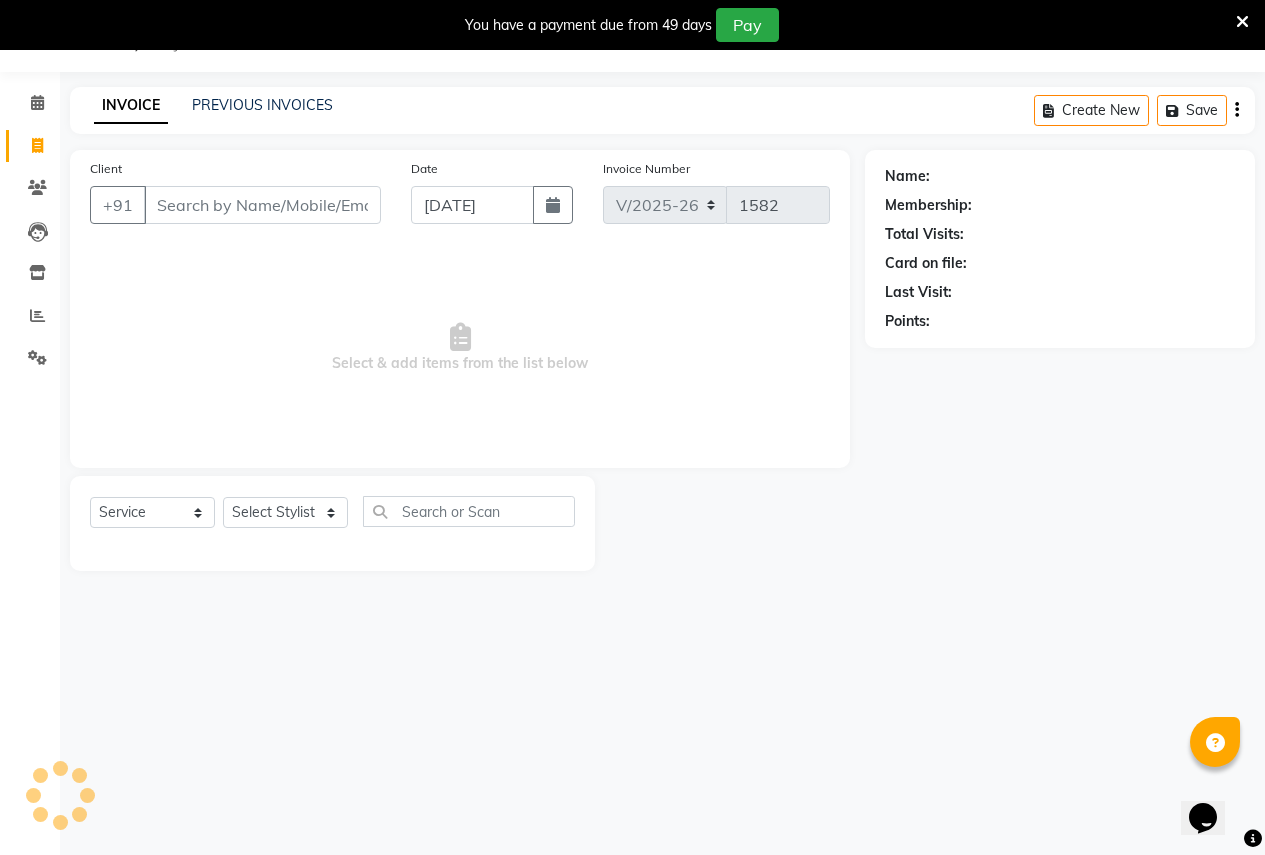 click on "Client" at bounding box center [262, 205] 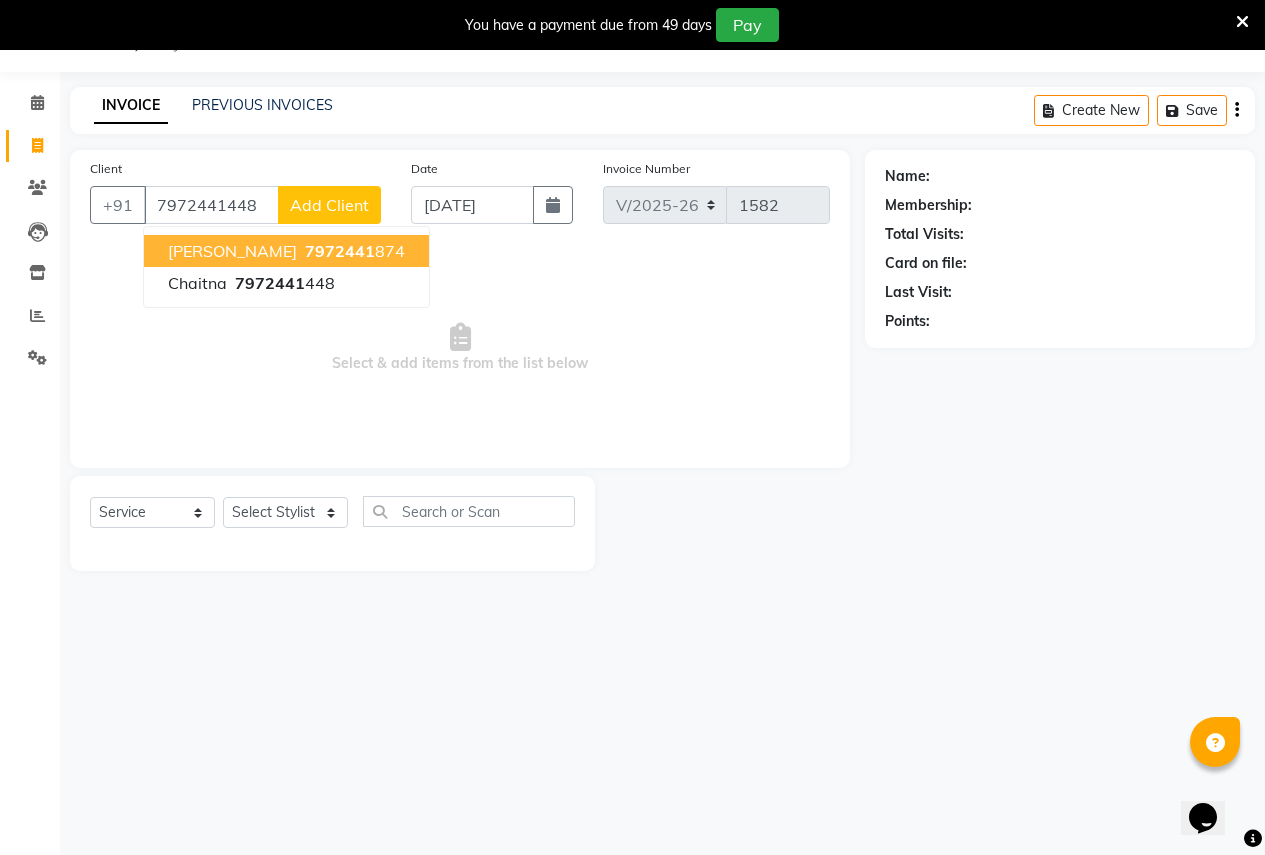 type on "7972441448" 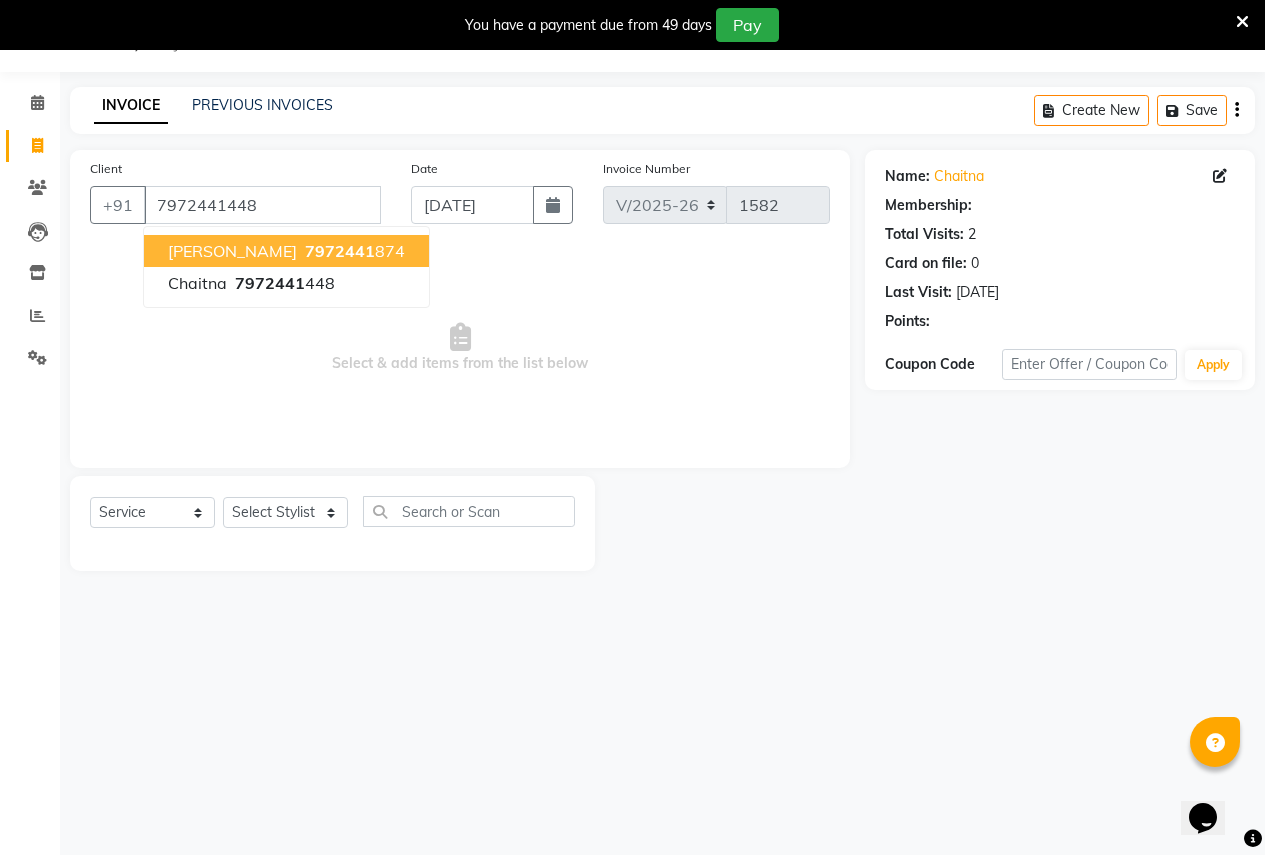 select on "1: Object" 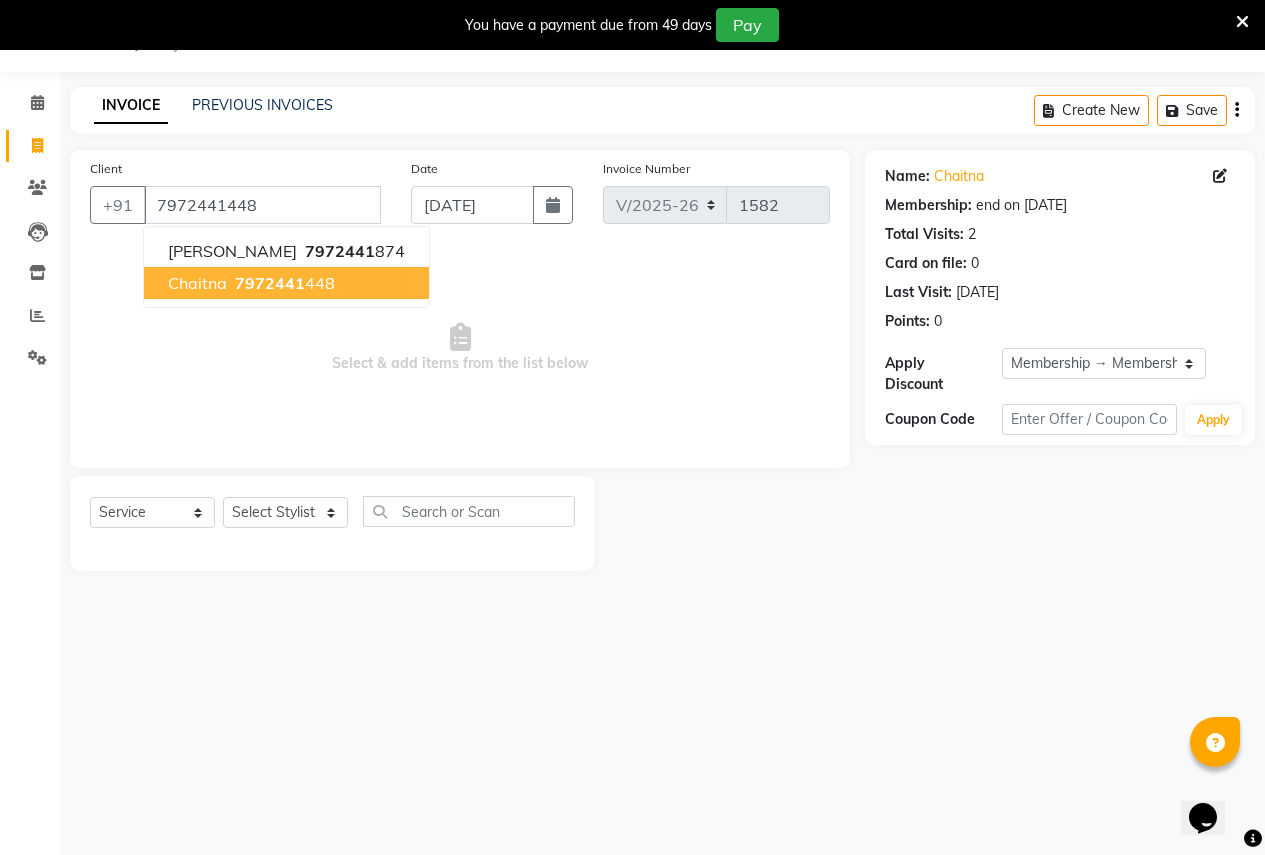 click on "7972441" at bounding box center (270, 283) 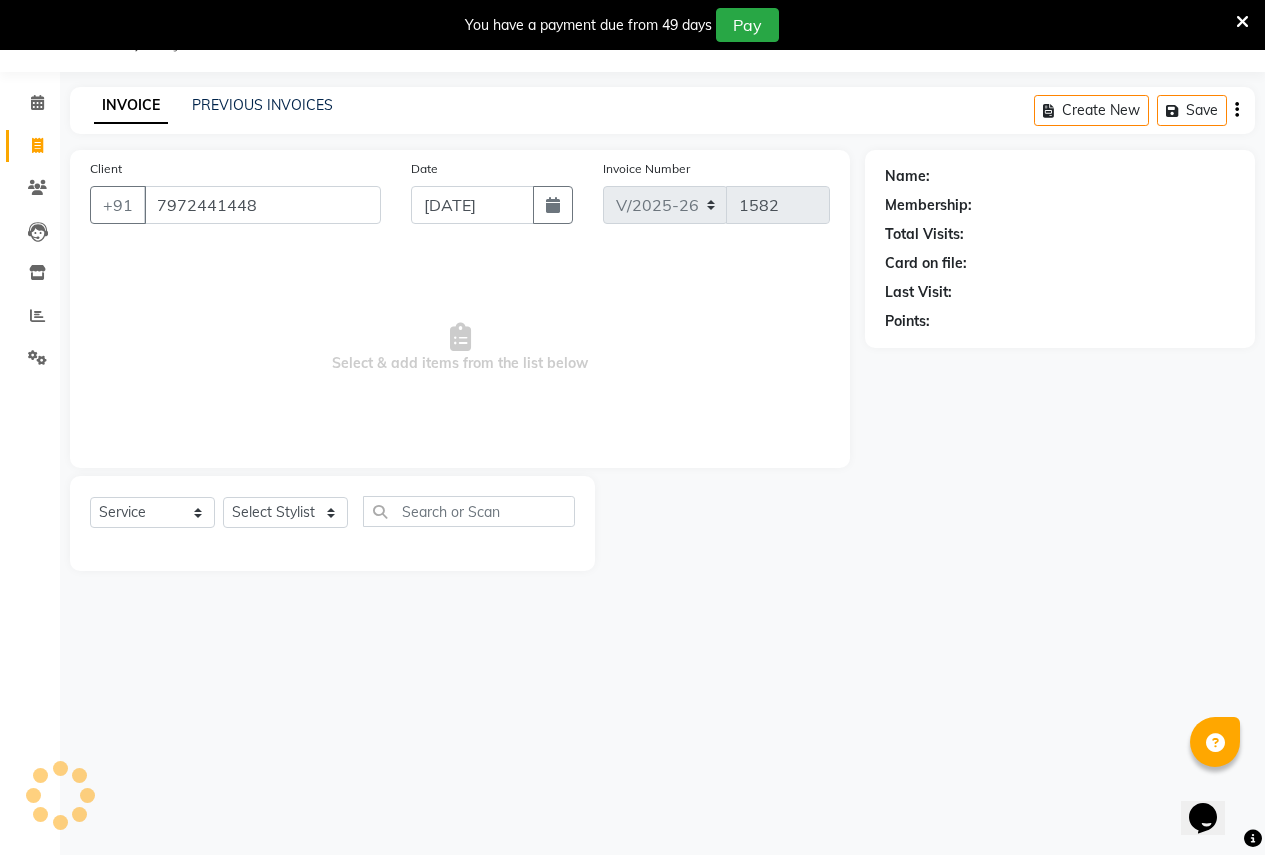 select on "1: Object" 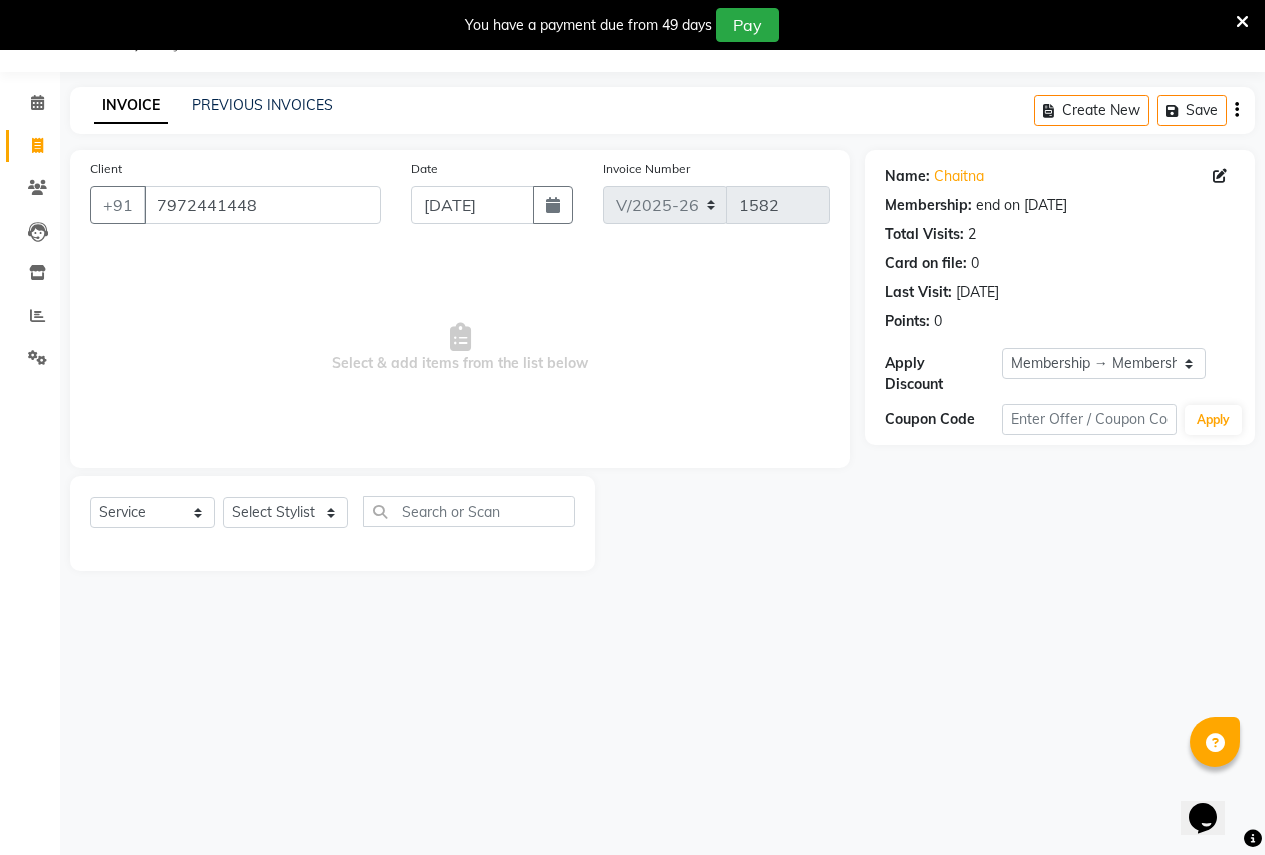 click on "Select & add items from the list below" at bounding box center [460, 348] 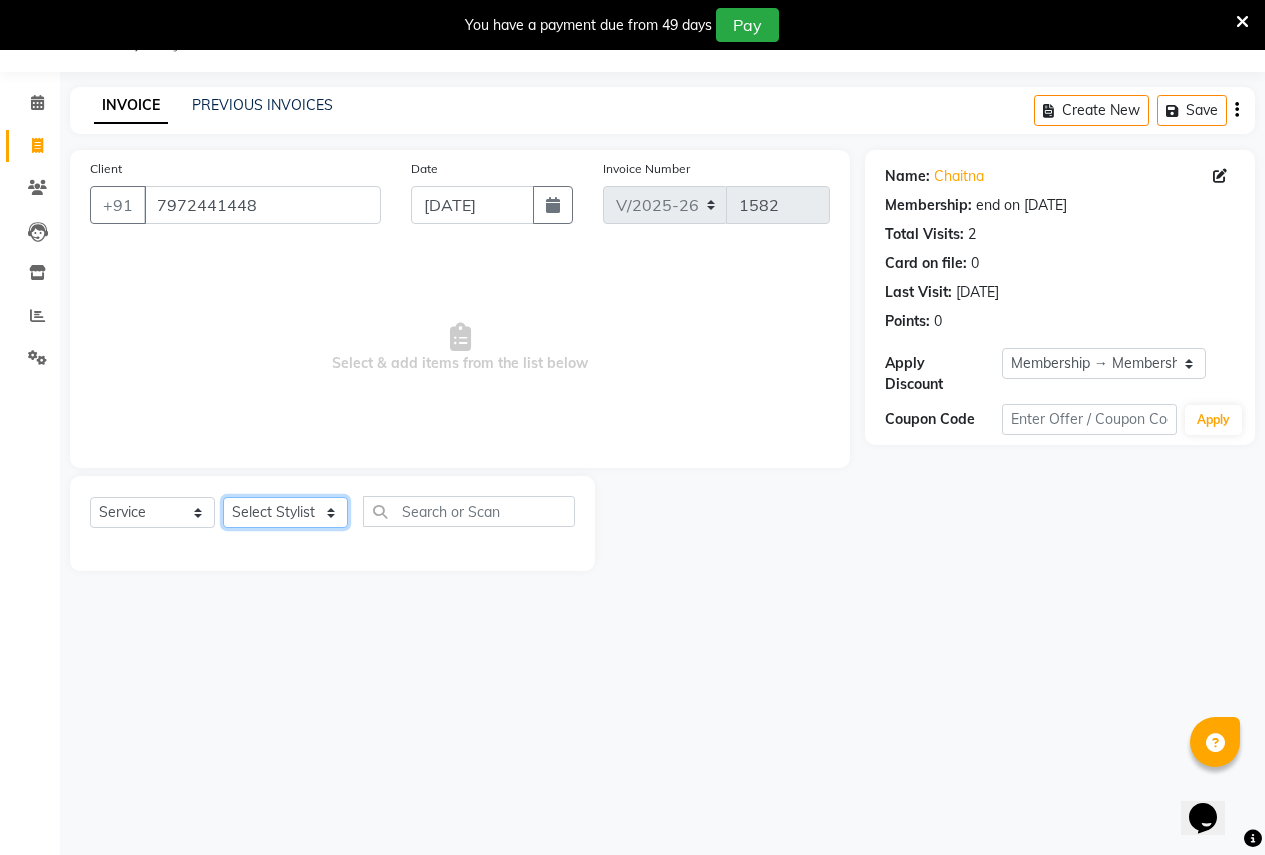 click on "Select Stylist Ajay Rajendra Sonawane Anjali Anil Patil Ashwini chaitrali Jyoti Rahul Shinde Laxmi Mili Maruti Kate NSS Pratibha Paswan Pratik Balasaheb salunkhe Reception  Reshma Operations Head Shobhana Rajendra Muly TejashriTushar Shinde Vandana Ganesh Kambale" 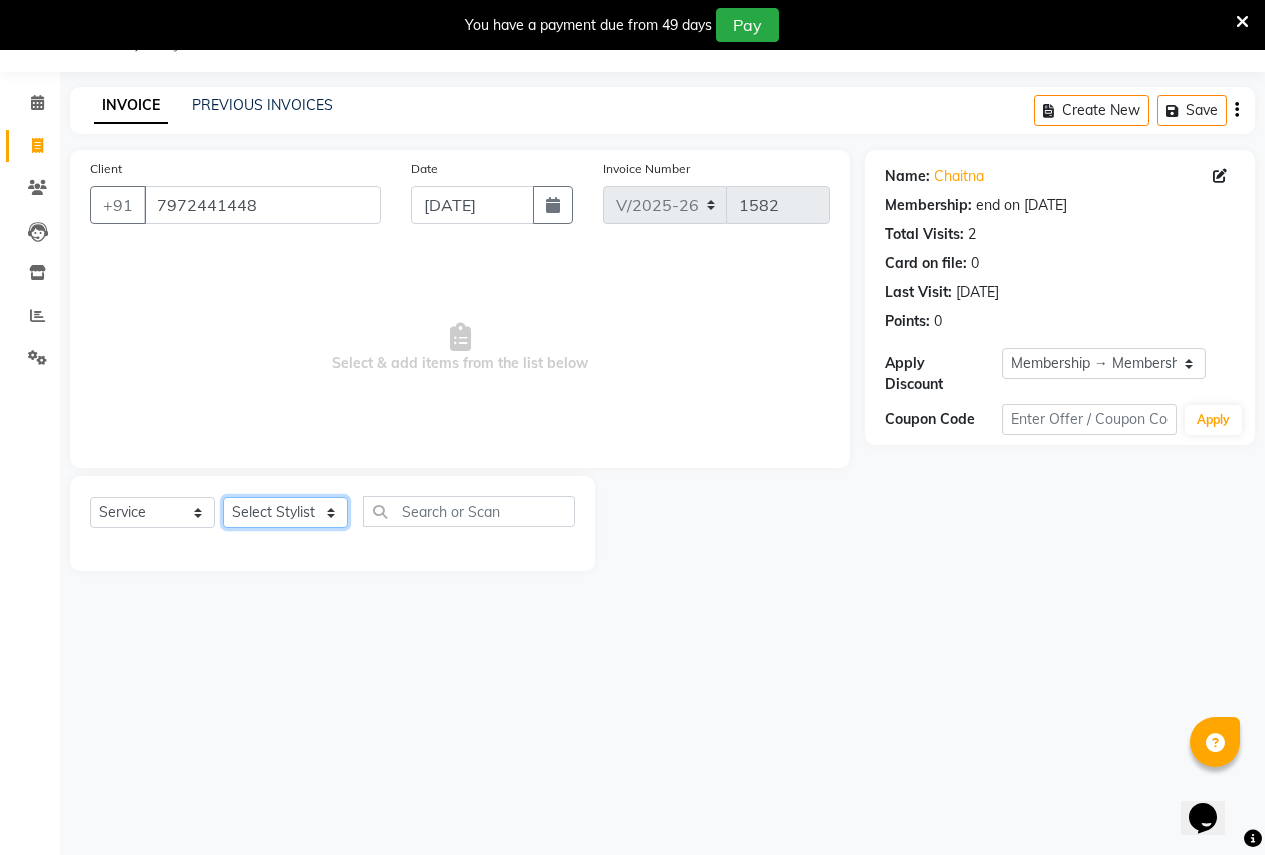 select on "12123" 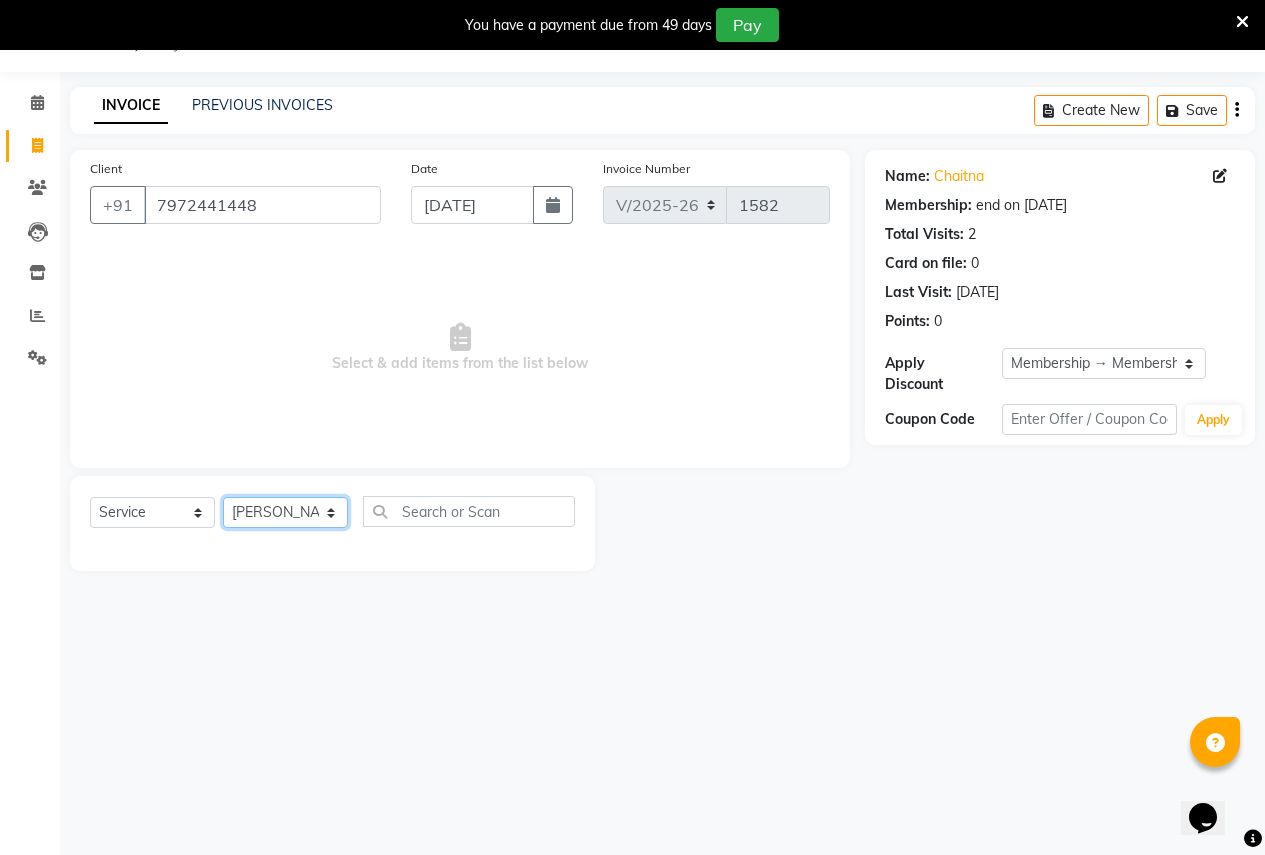 click on "Select Stylist Ajay Rajendra Sonawane Anjali Anil Patil Ashwini chaitrali Jyoti Rahul Shinde Laxmi Mili Maruti Kate NSS Pratibha Paswan Pratik Balasaheb salunkhe Reception  Reshma Operations Head Shobhana Rajendra Muly TejashriTushar Shinde Vandana Ganesh Kambale" 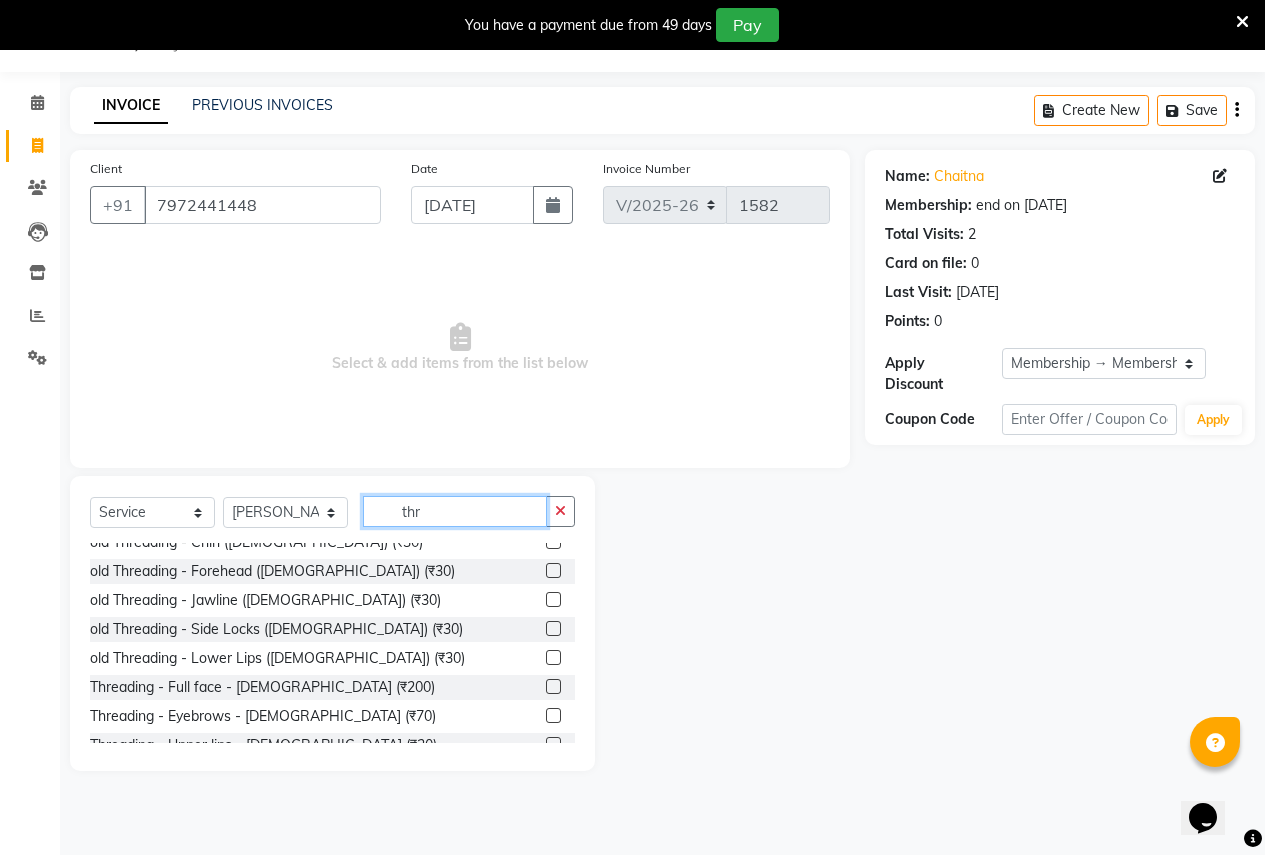scroll, scrollTop: 200, scrollLeft: 0, axis: vertical 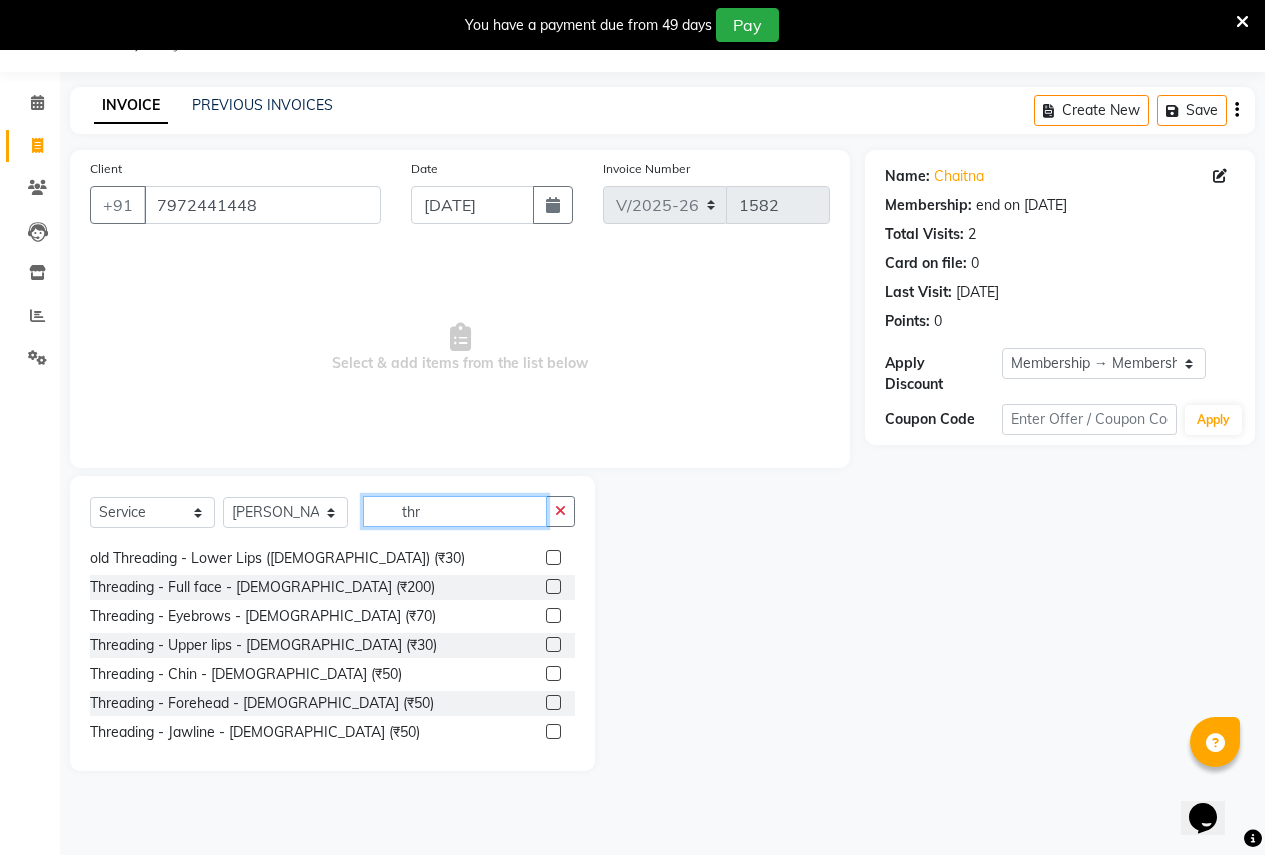 type on "thr" 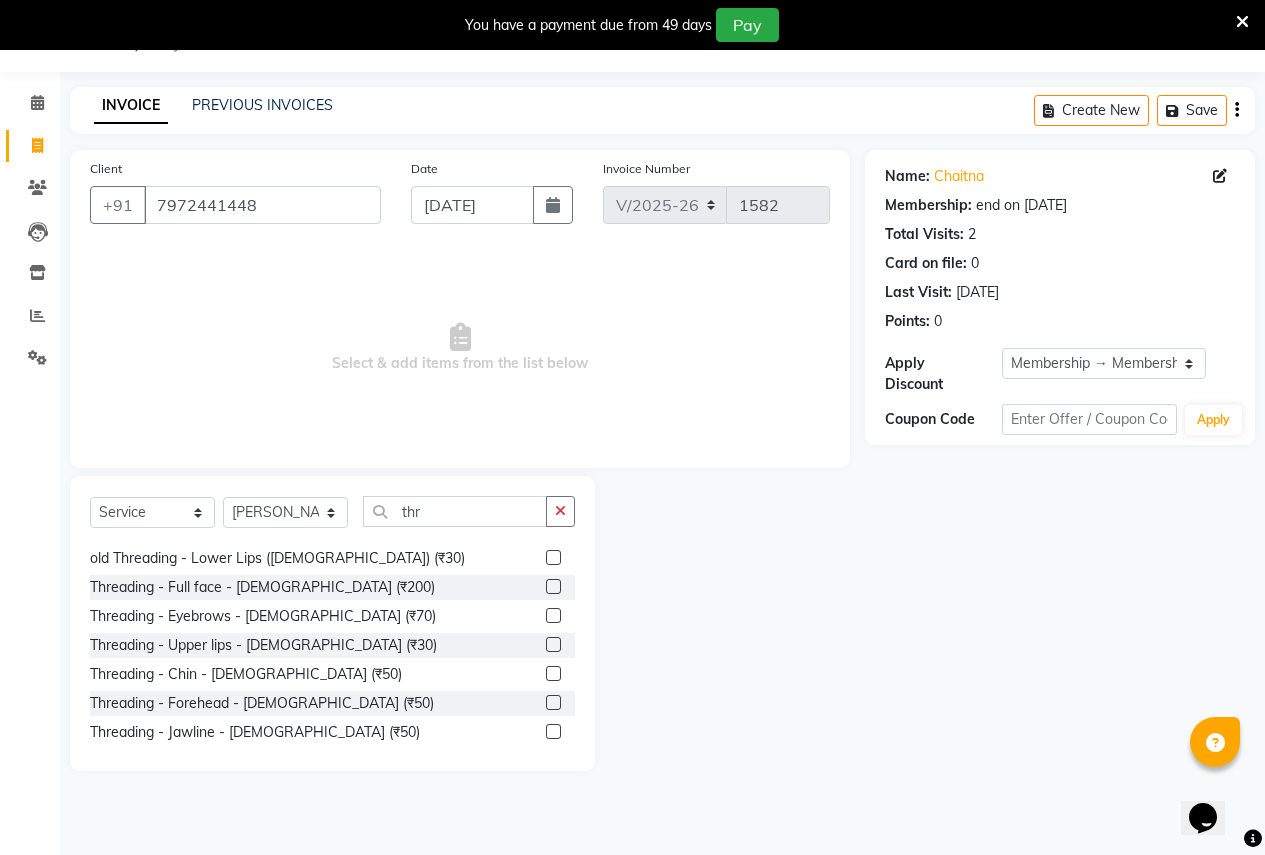 click 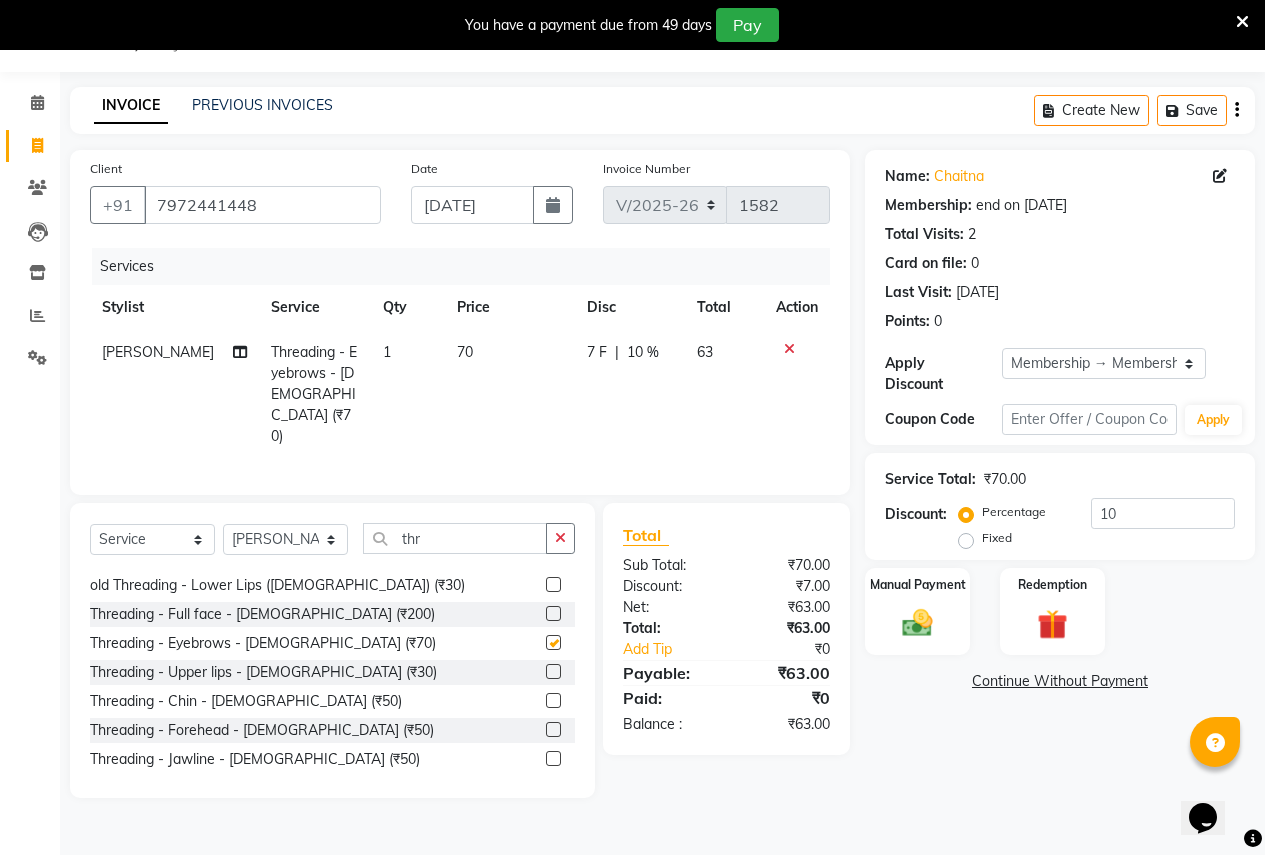 checkbox on "false" 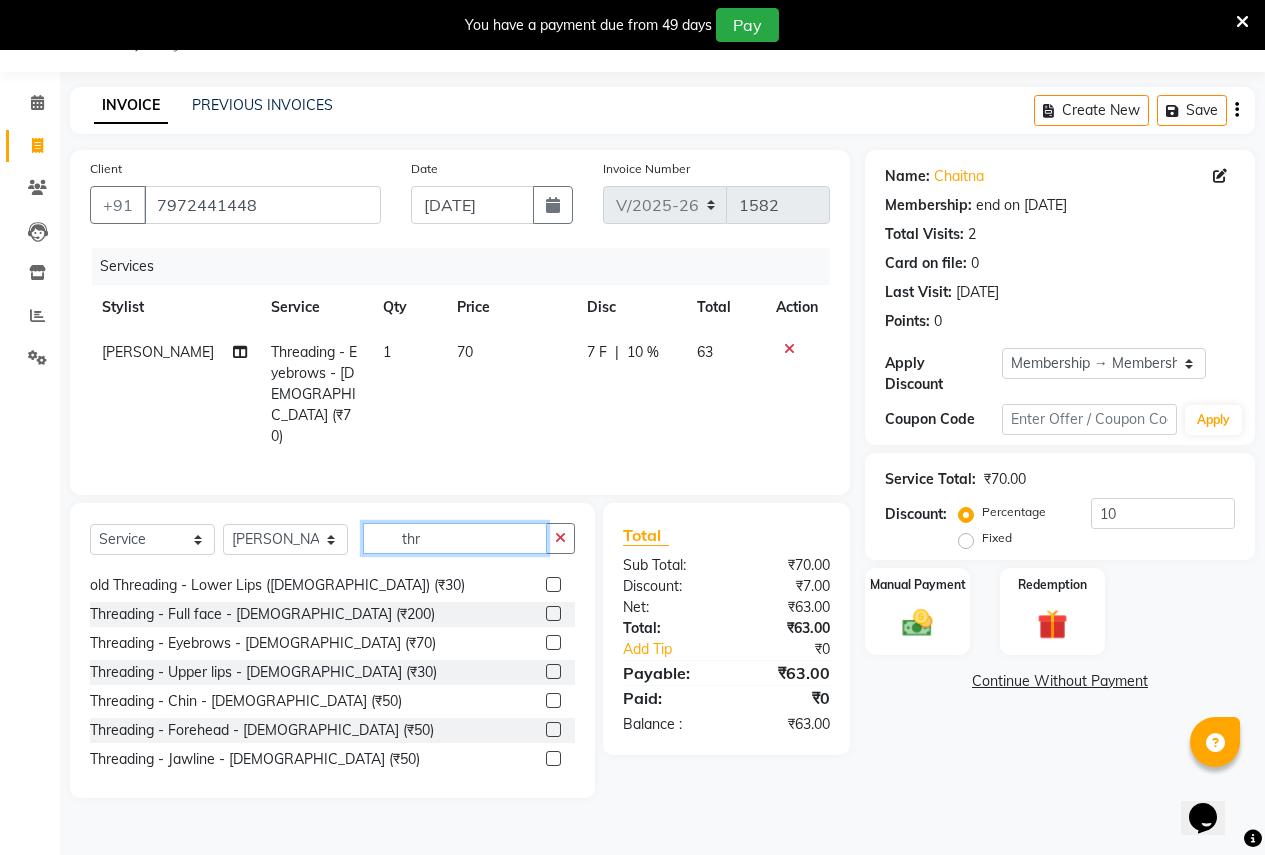 click on "thr" 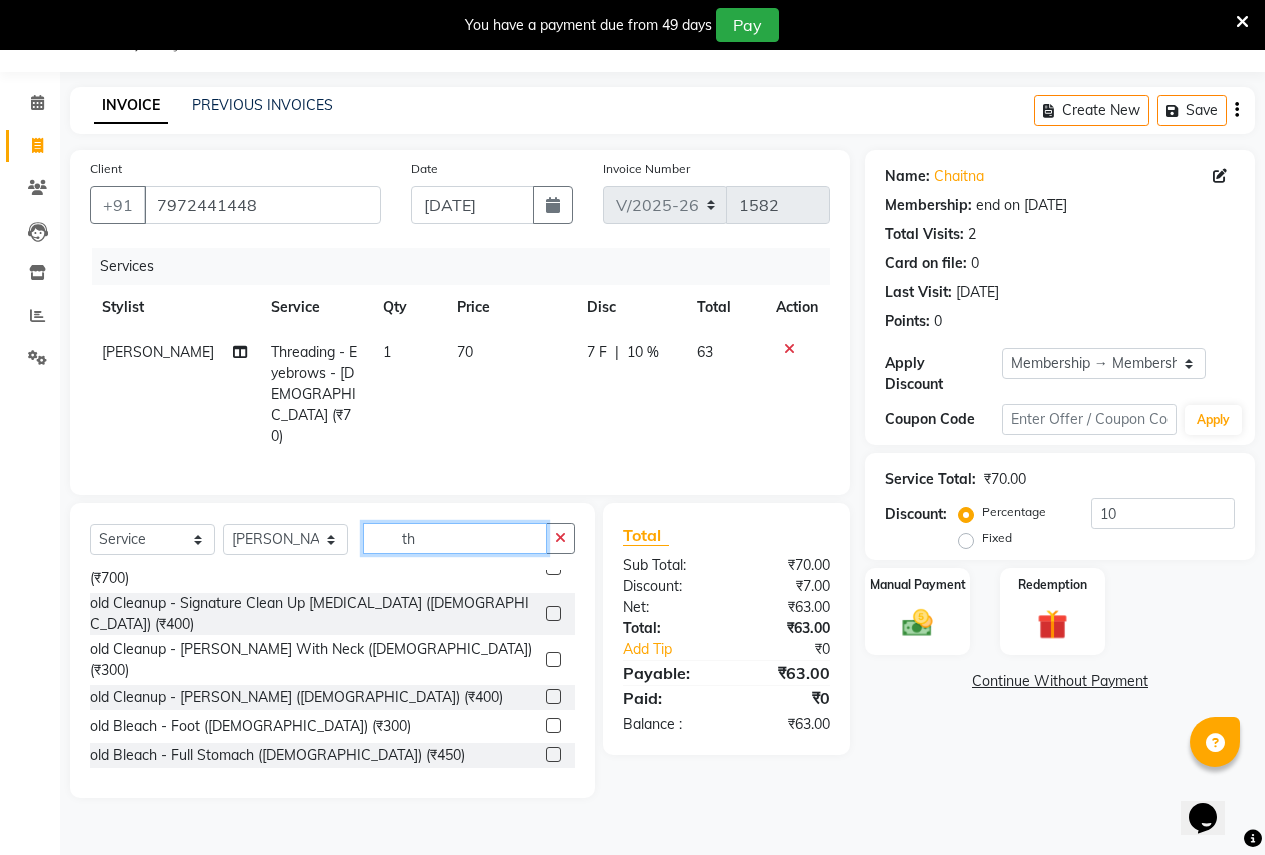 type on "thr" 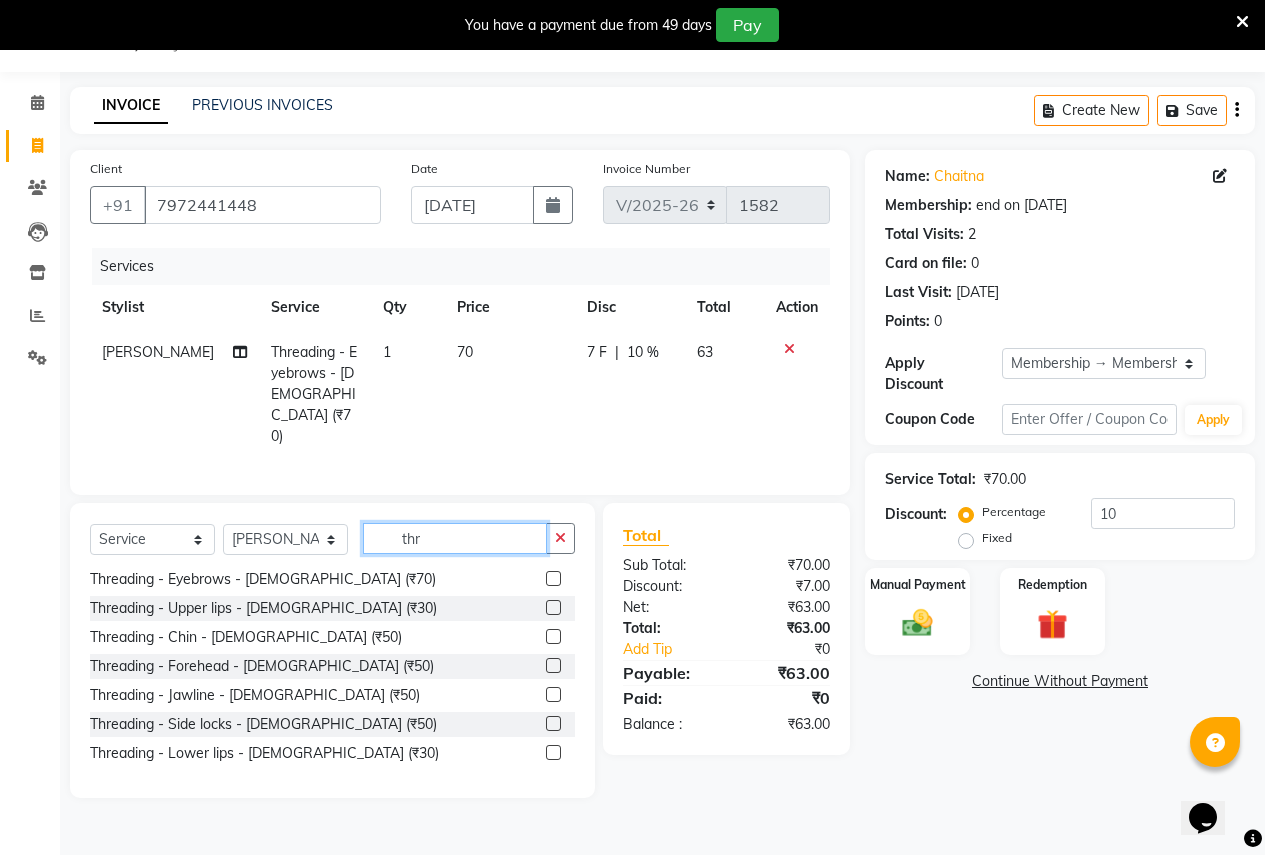 scroll, scrollTop: 200, scrollLeft: 0, axis: vertical 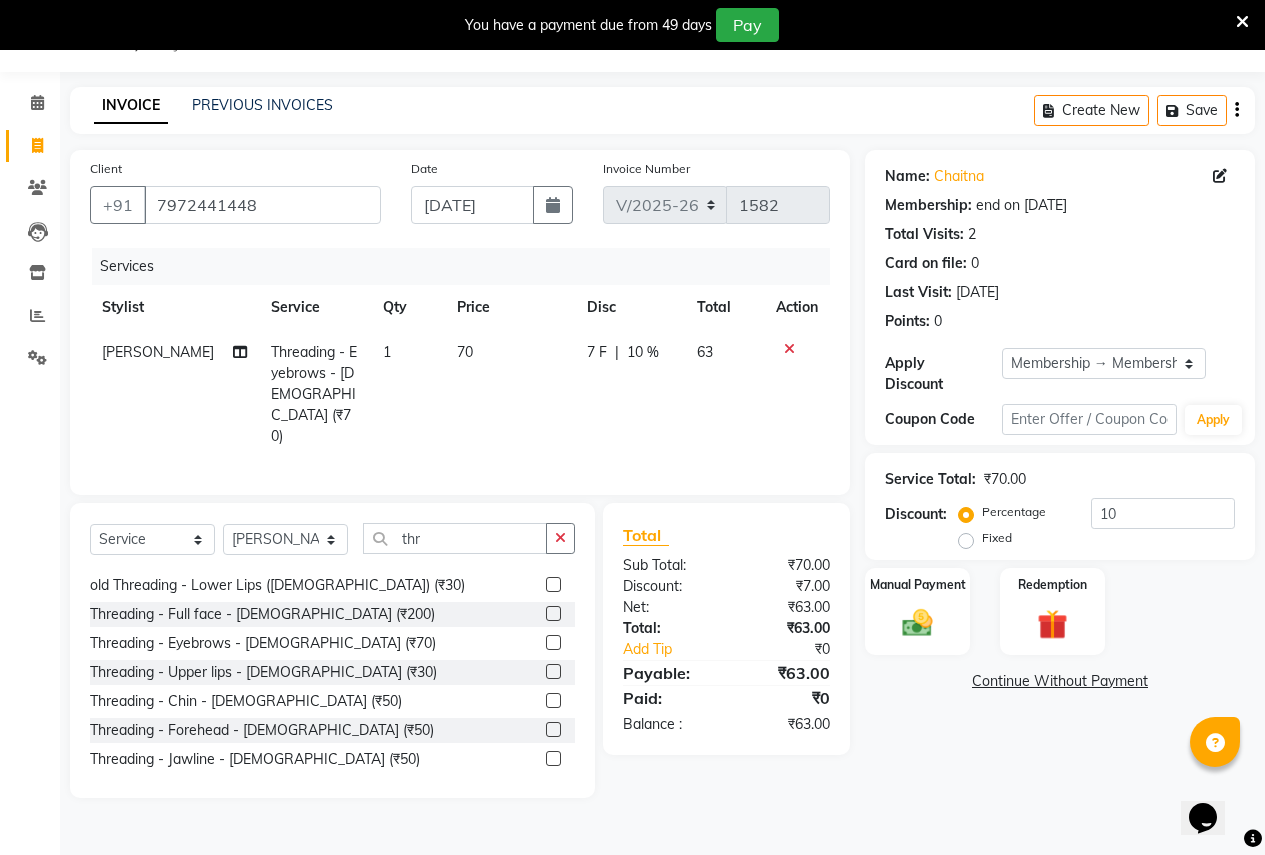 click 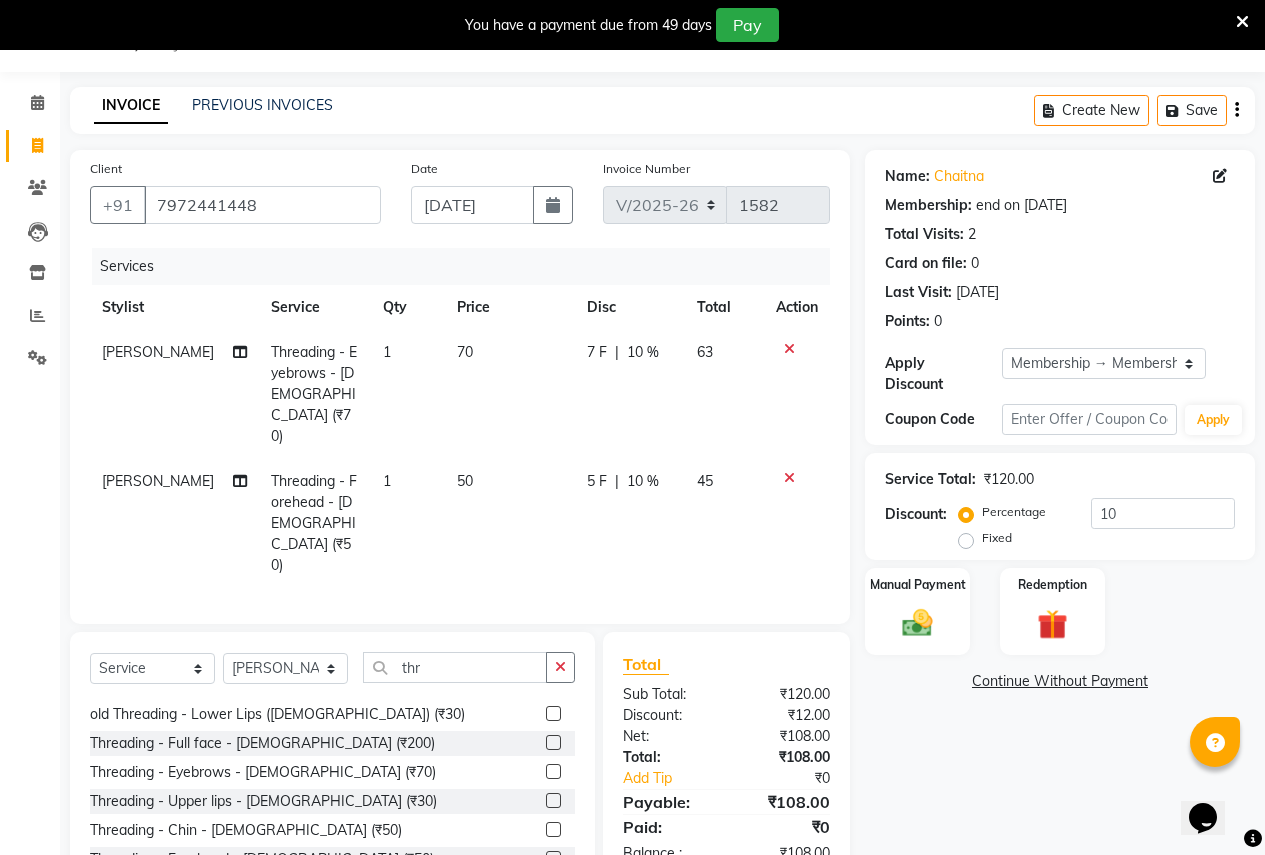 checkbox on "false" 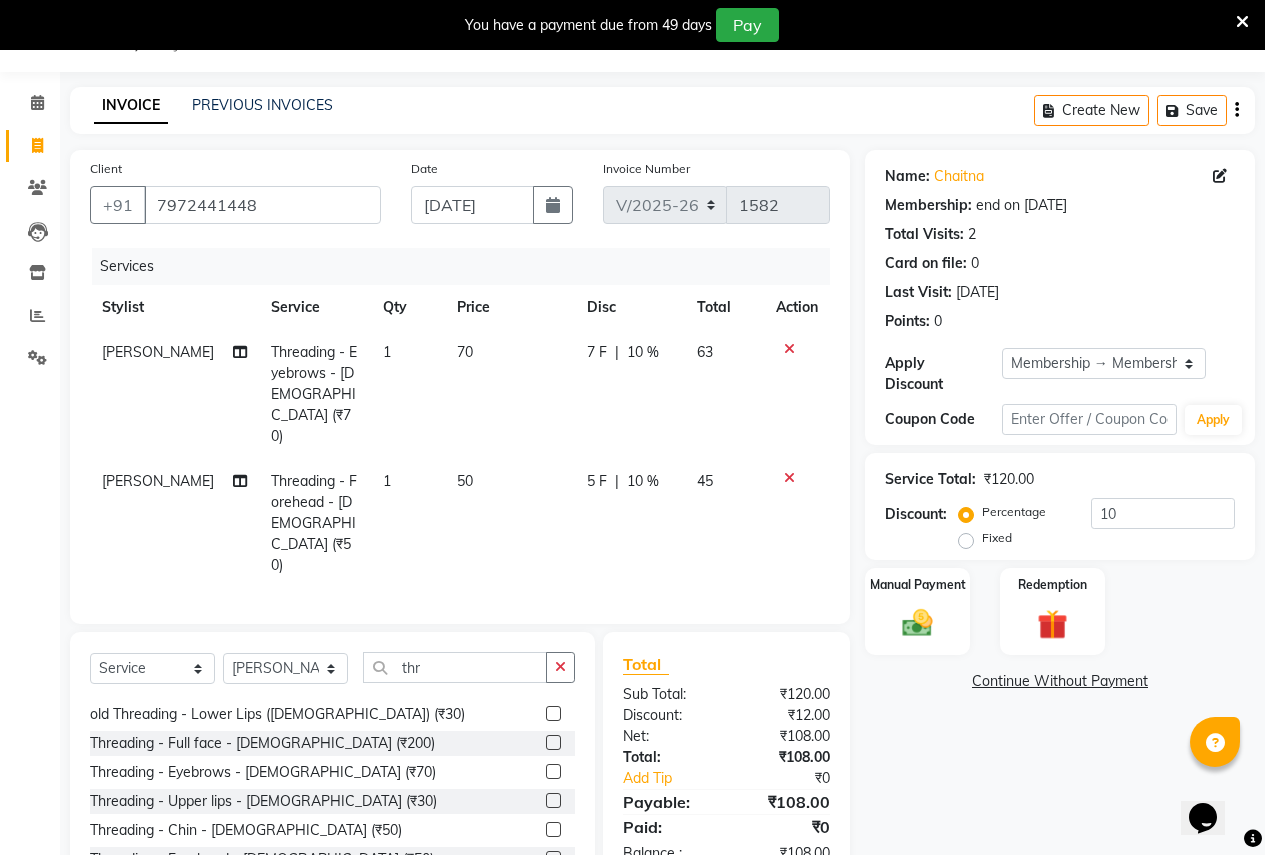 click 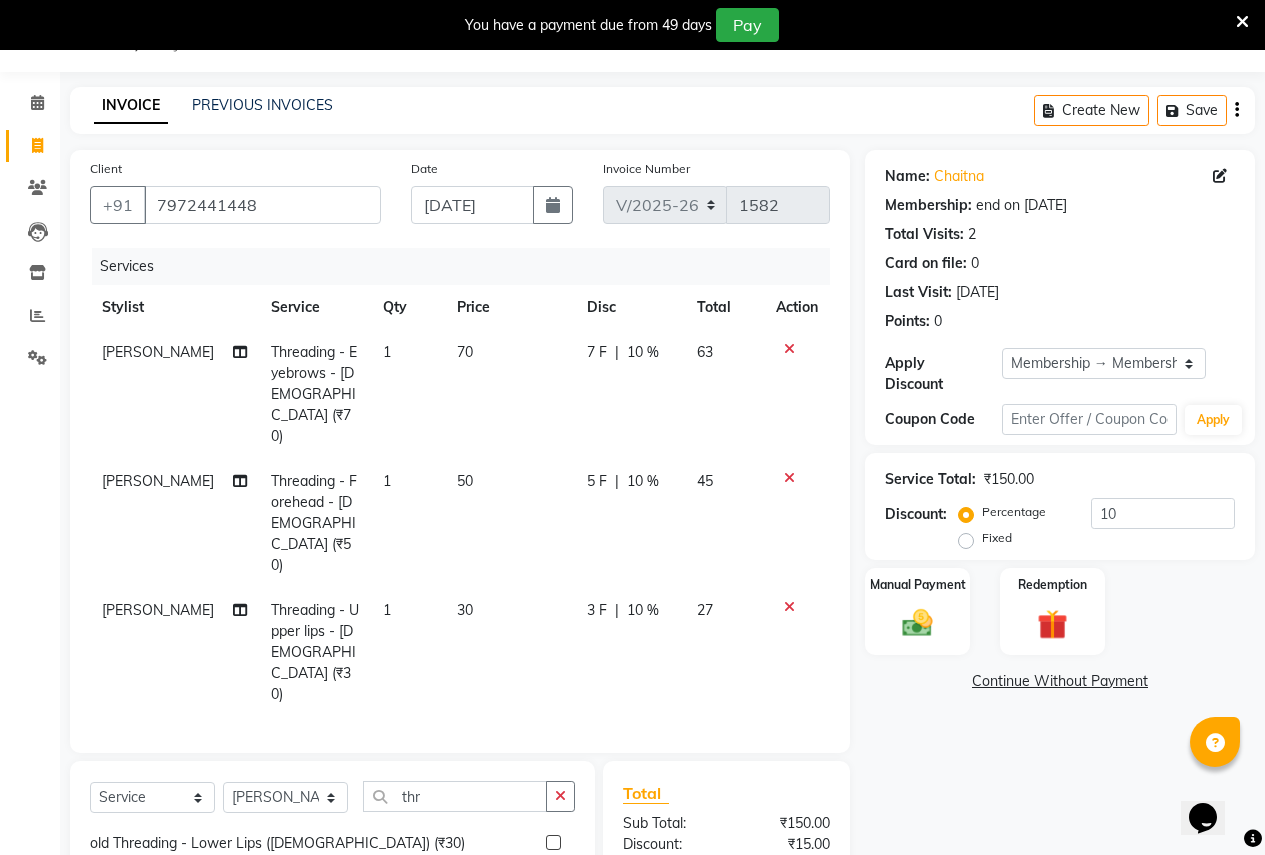 checkbox on "false" 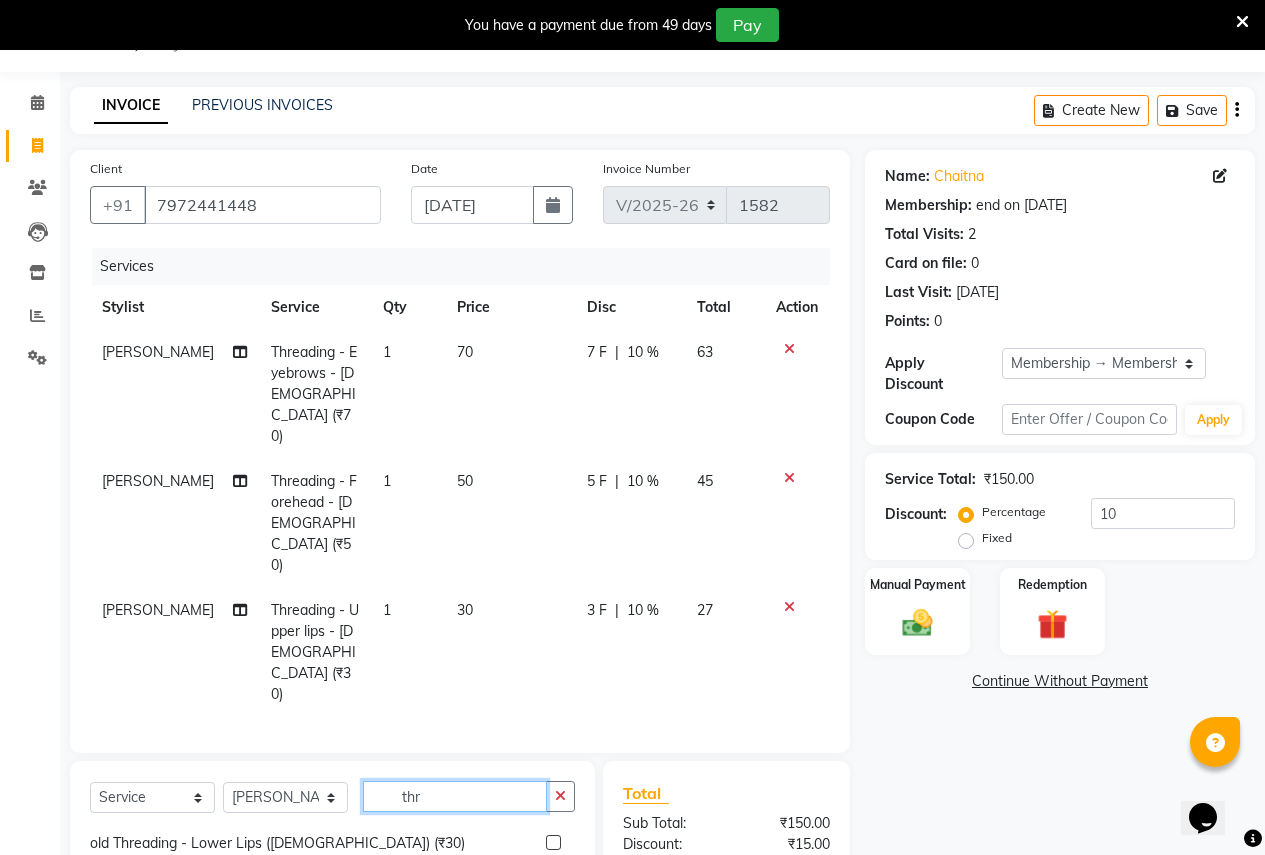 click on "thr" 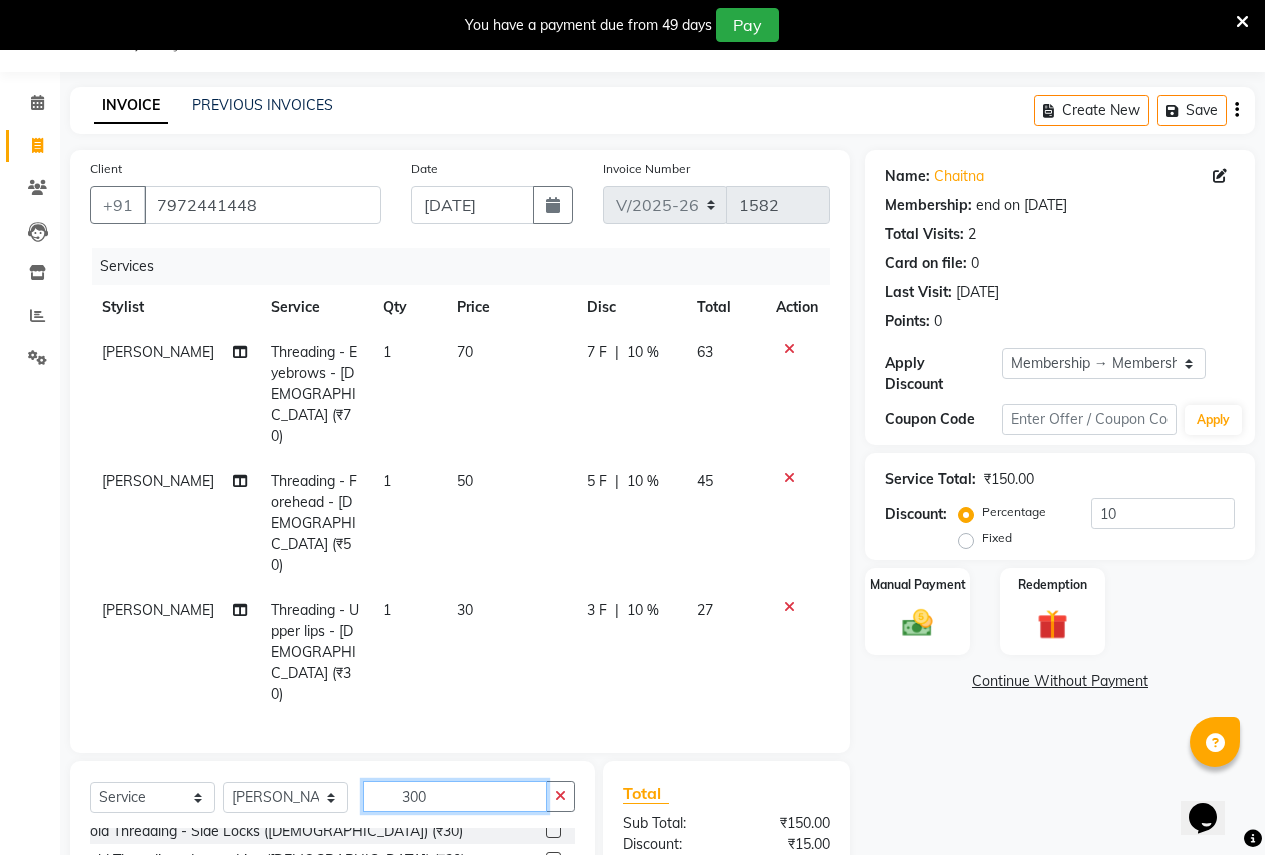 scroll, scrollTop: 26, scrollLeft: 0, axis: vertical 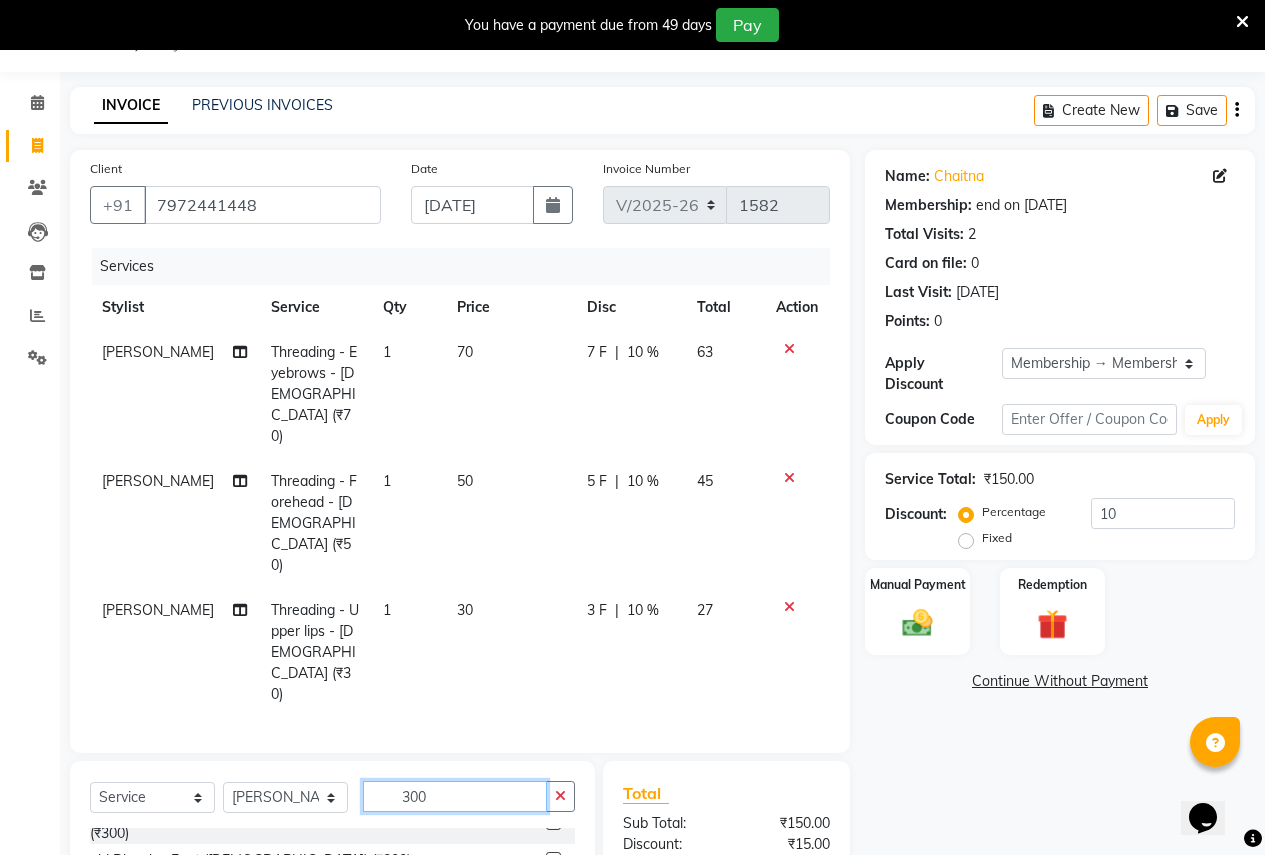 type on "300" 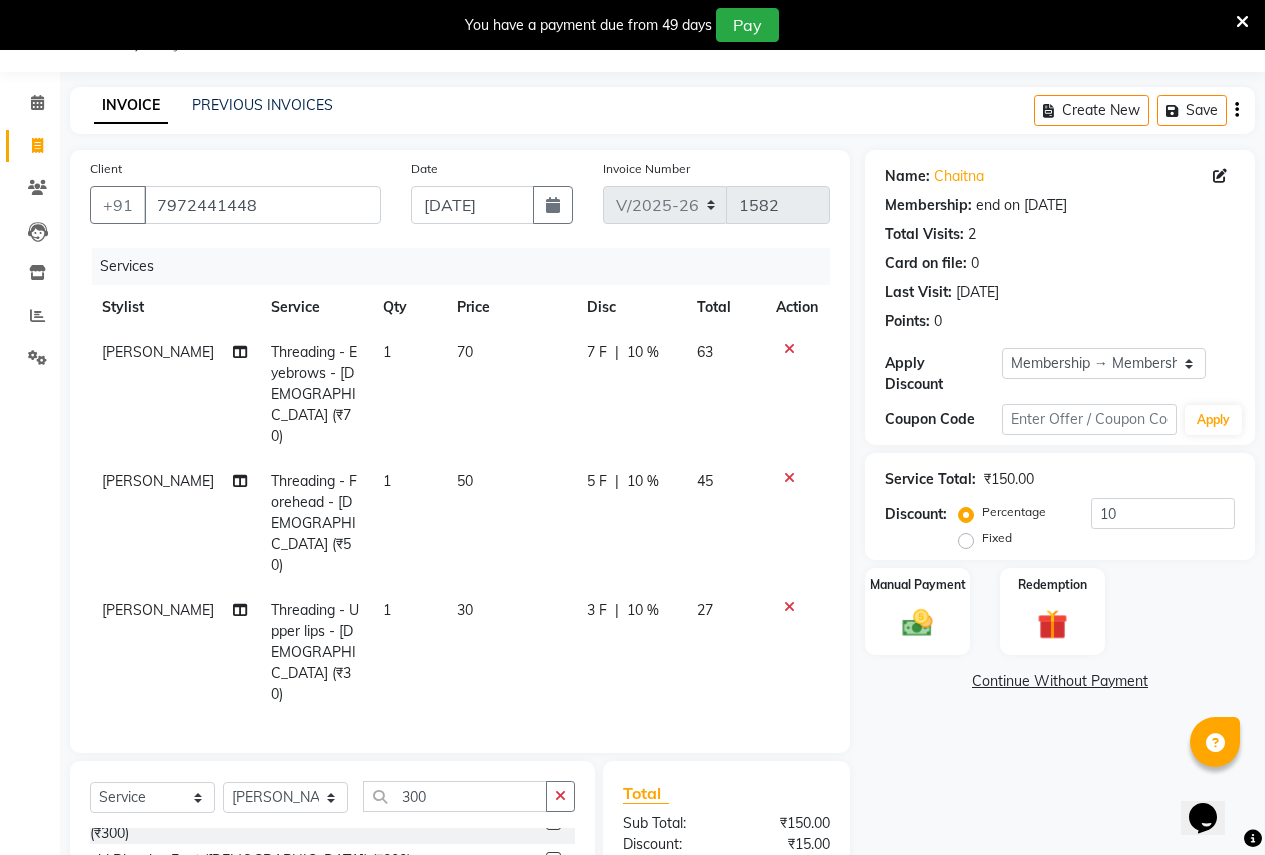drag, startPoint x: 537, startPoint y: 758, endPoint x: 428, endPoint y: 762, distance: 109.07337 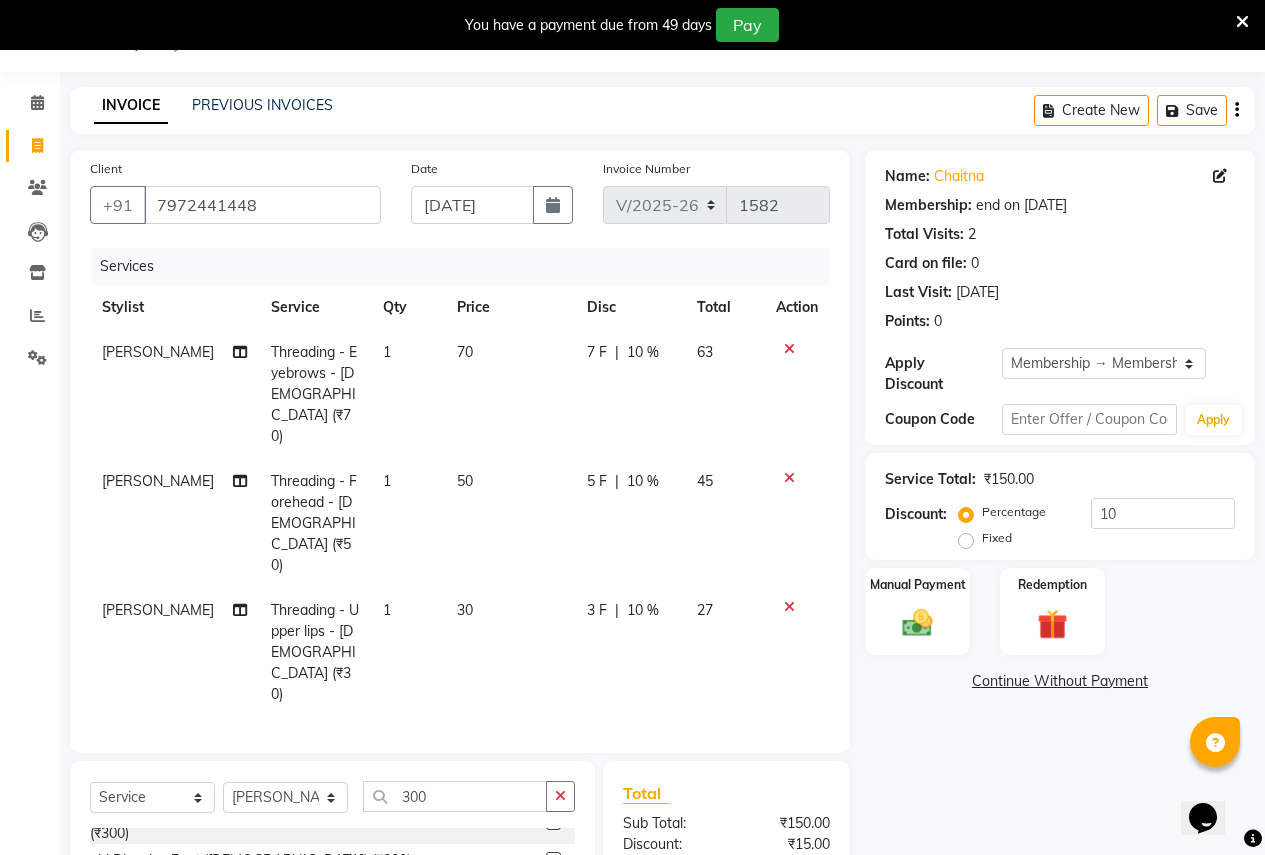 click at bounding box center (552, 898) 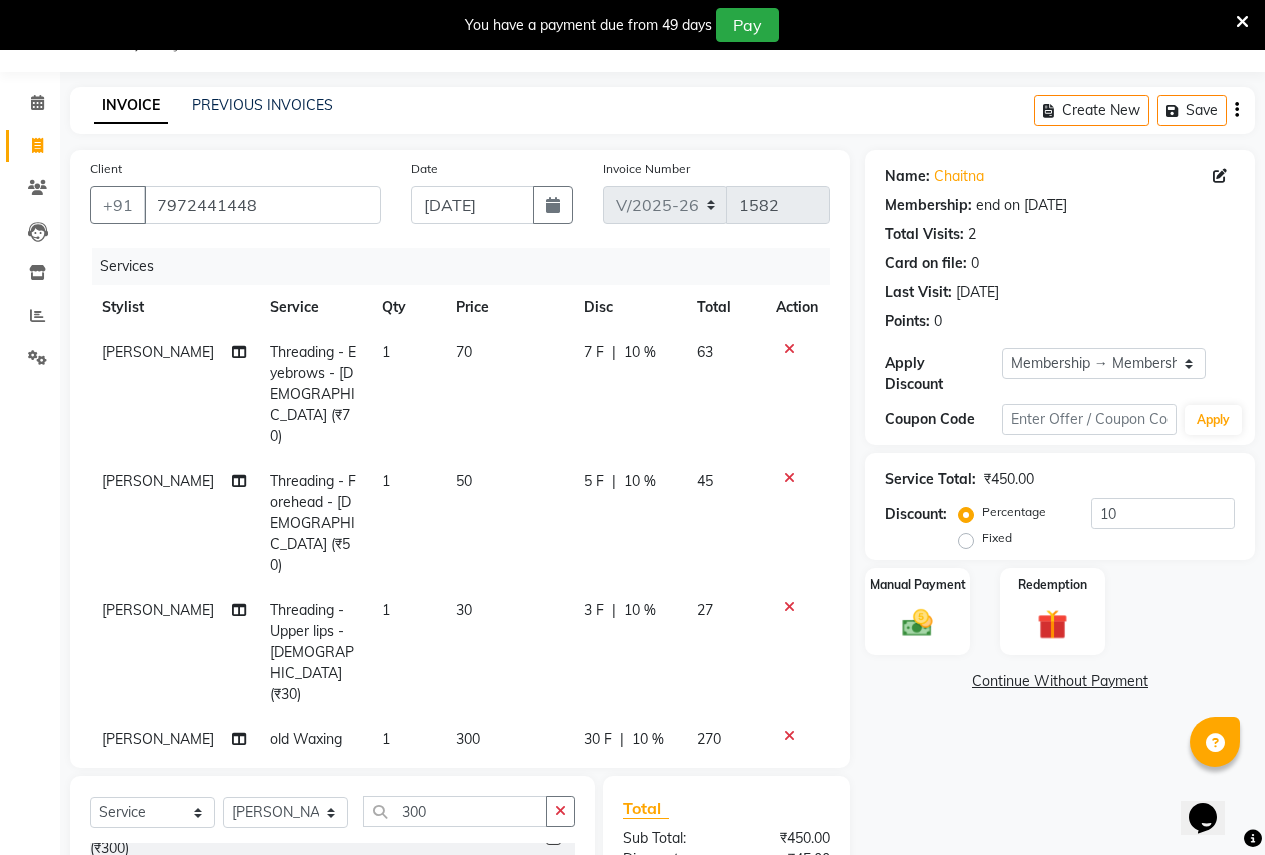 checkbox on "false" 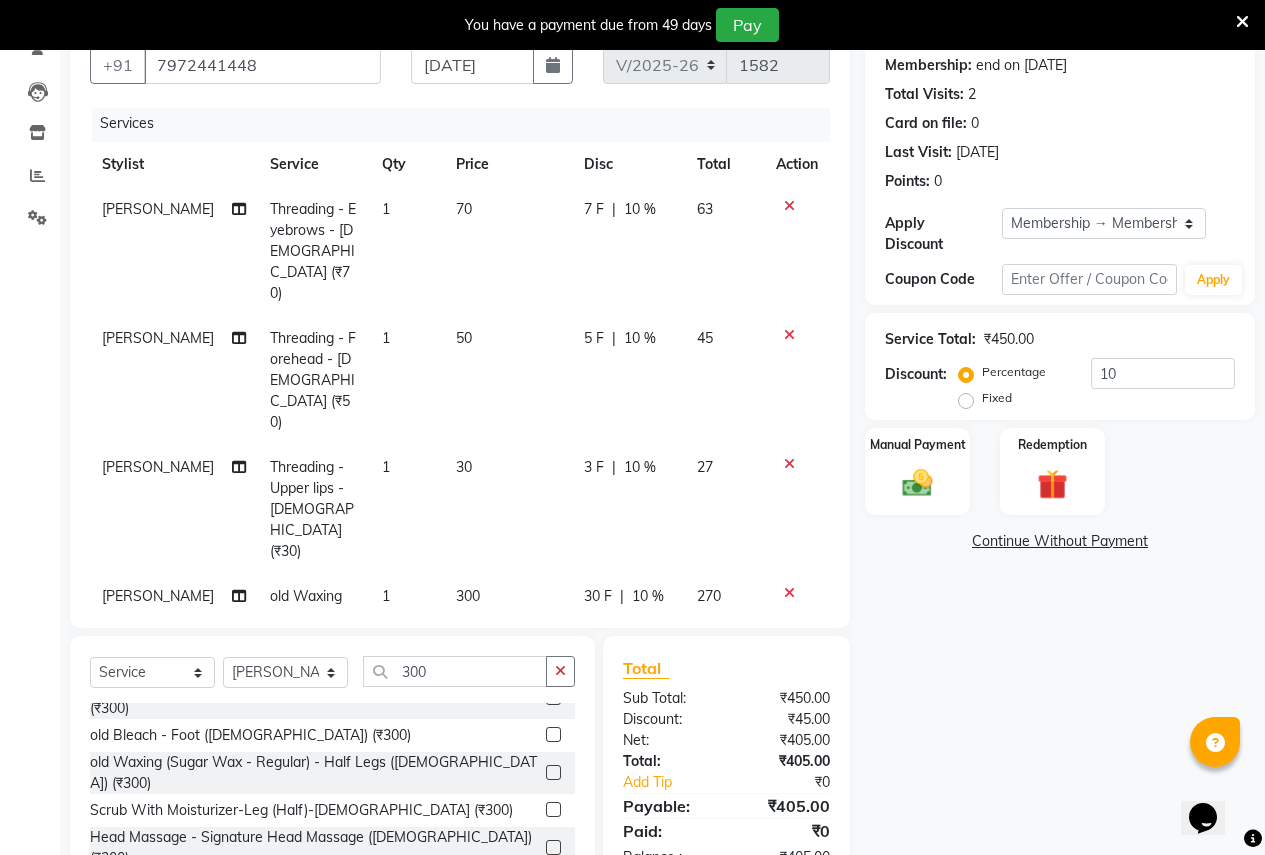 scroll, scrollTop: 296, scrollLeft: 0, axis: vertical 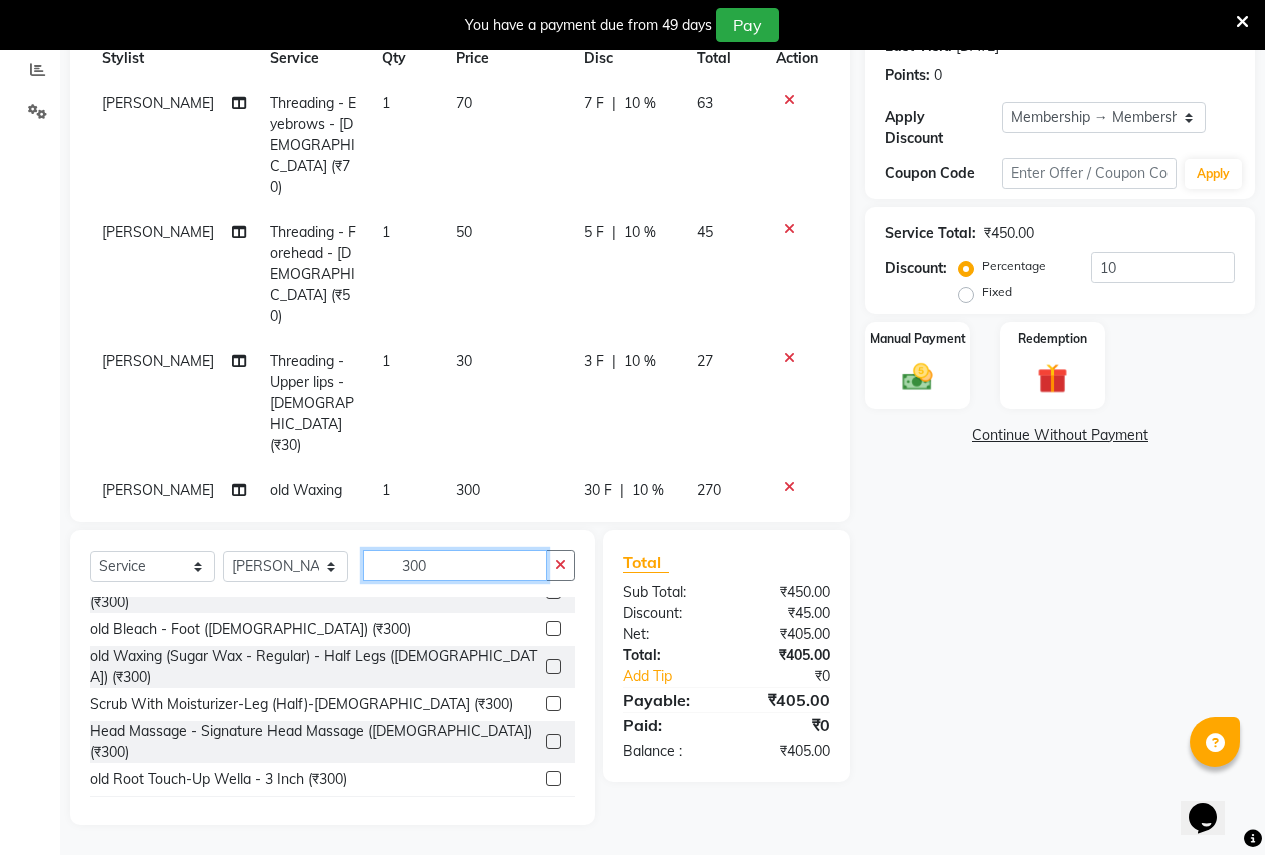 click on "300" 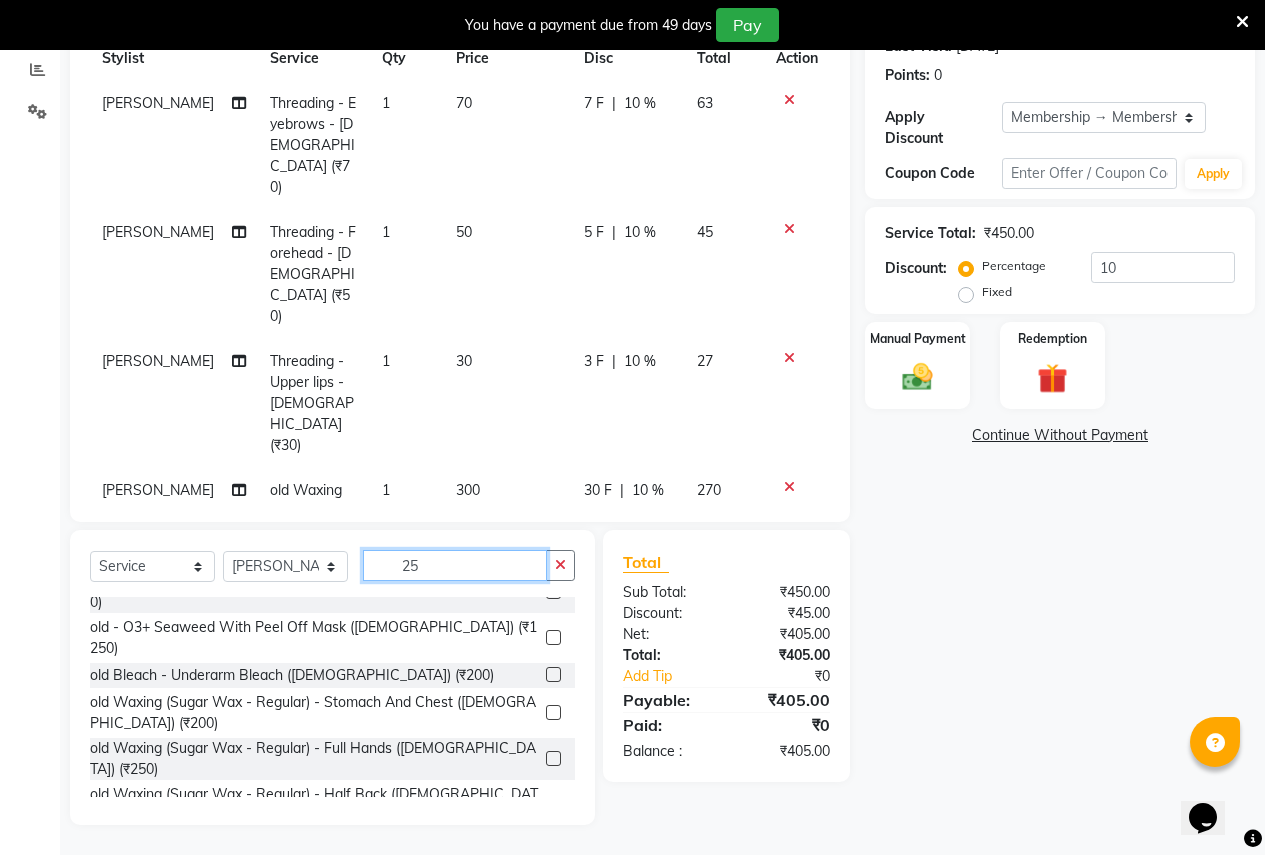 scroll, scrollTop: 0, scrollLeft: 0, axis: both 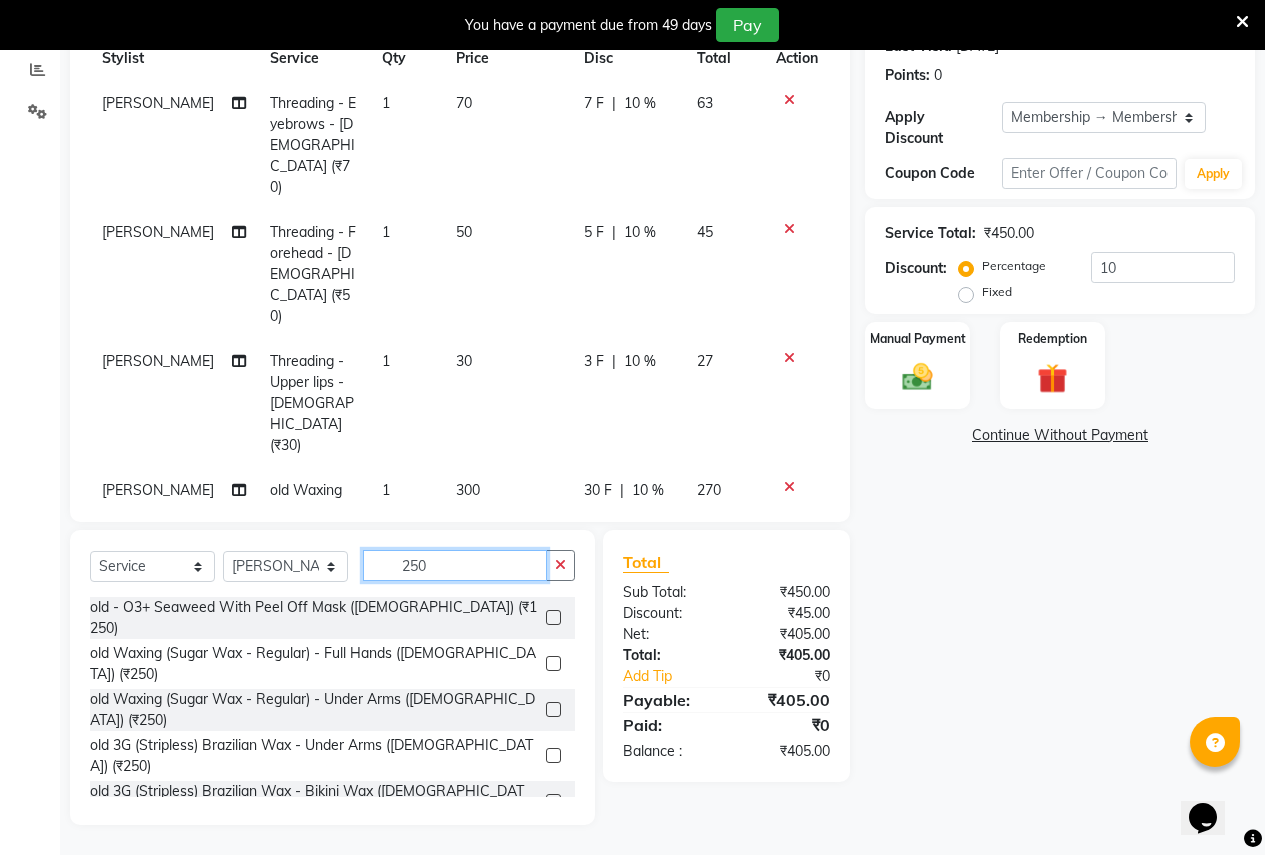 type on "250" 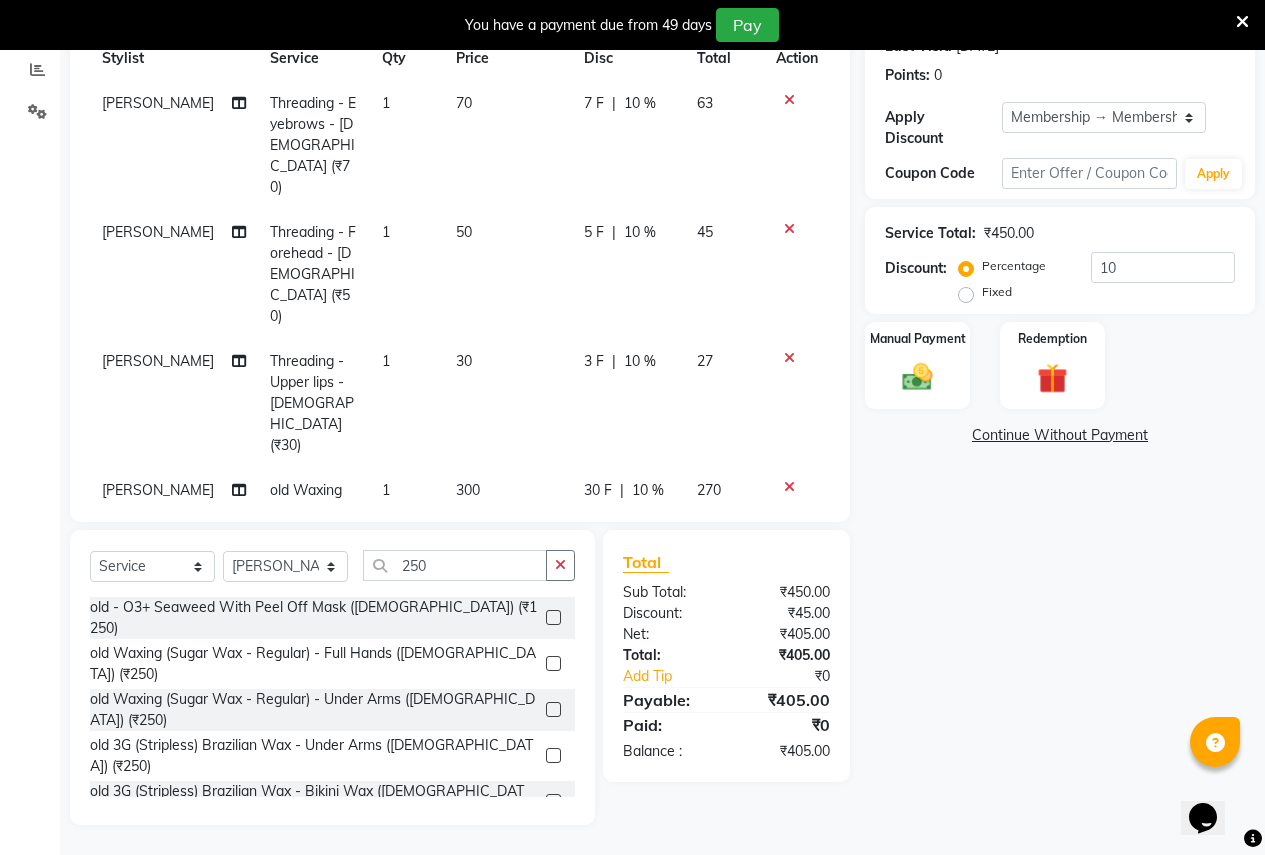 click 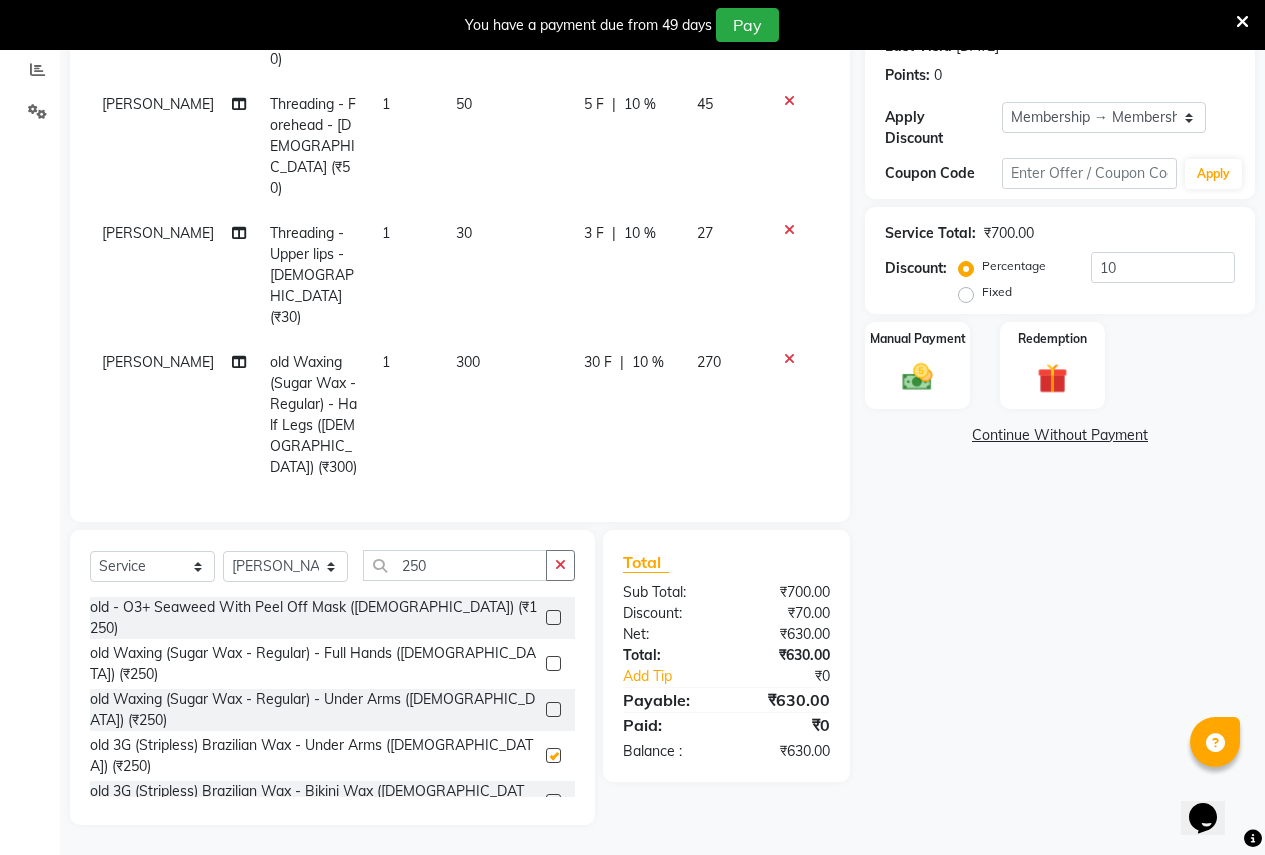 checkbox on "false" 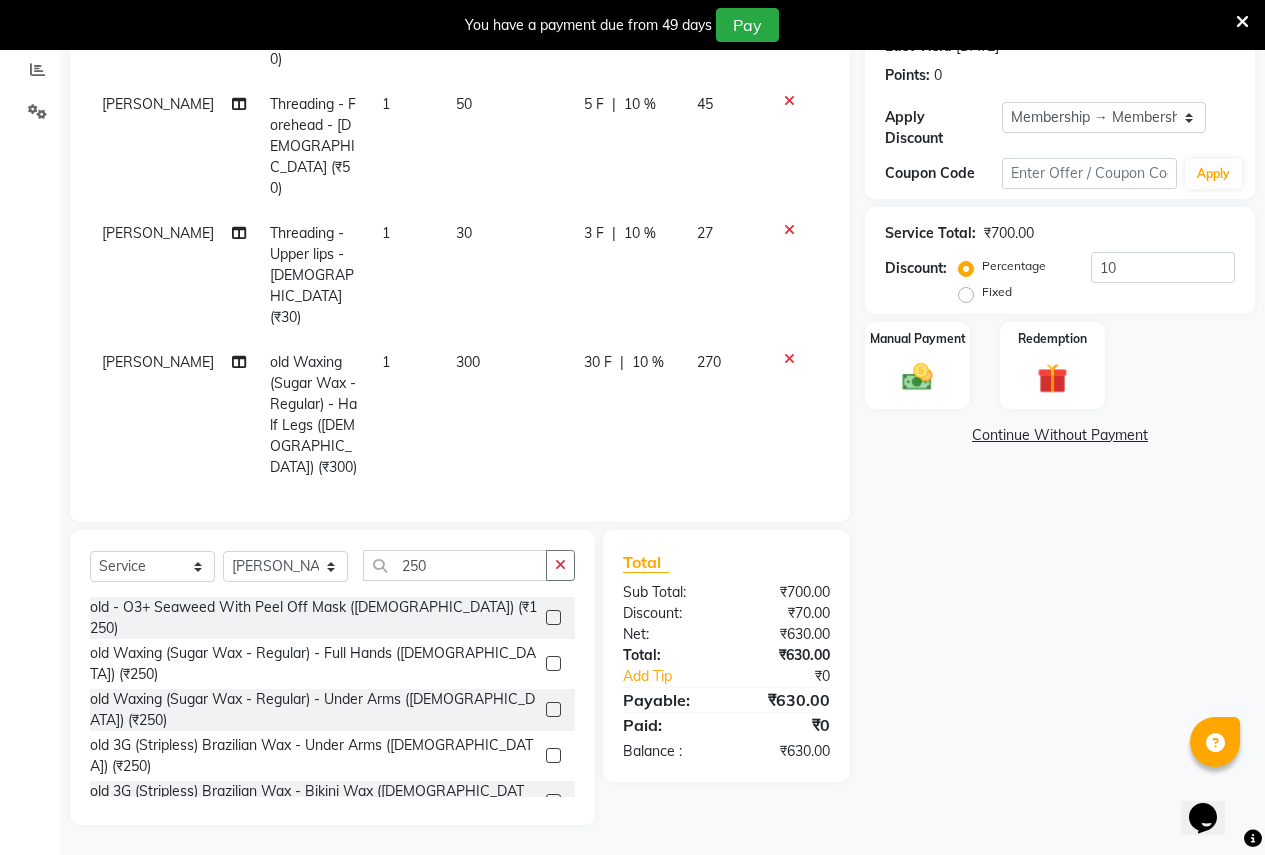 scroll, scrollTop: 132, scrollLeft: 0, axis: vertical 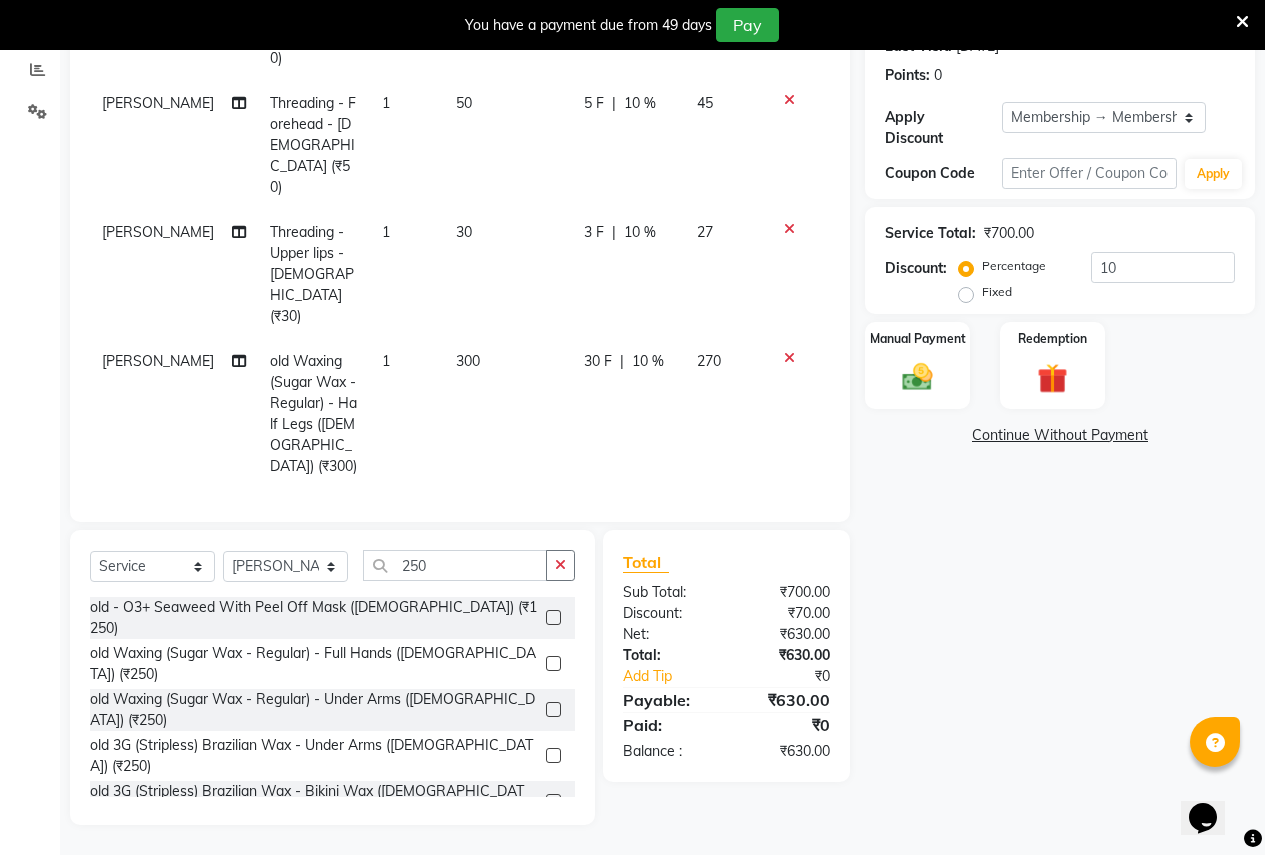 click 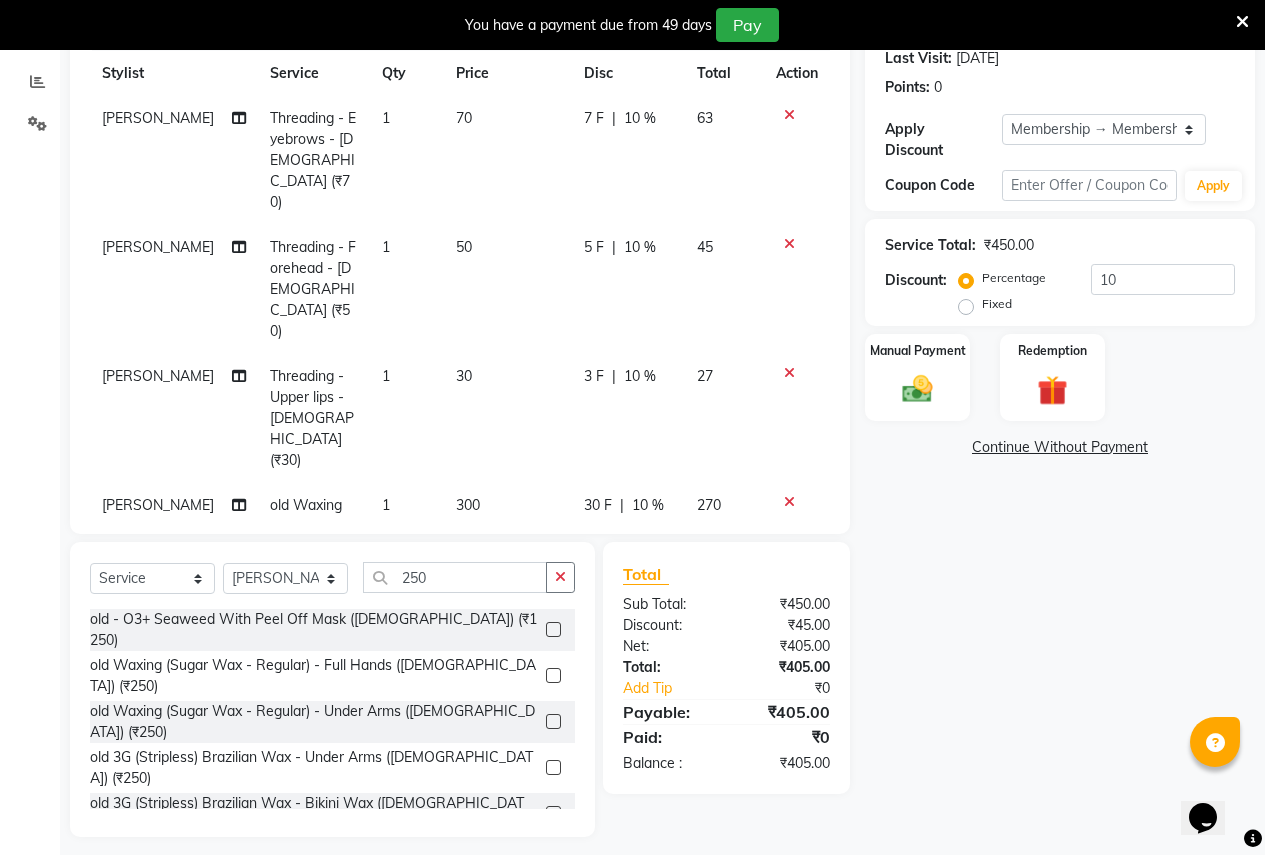 click 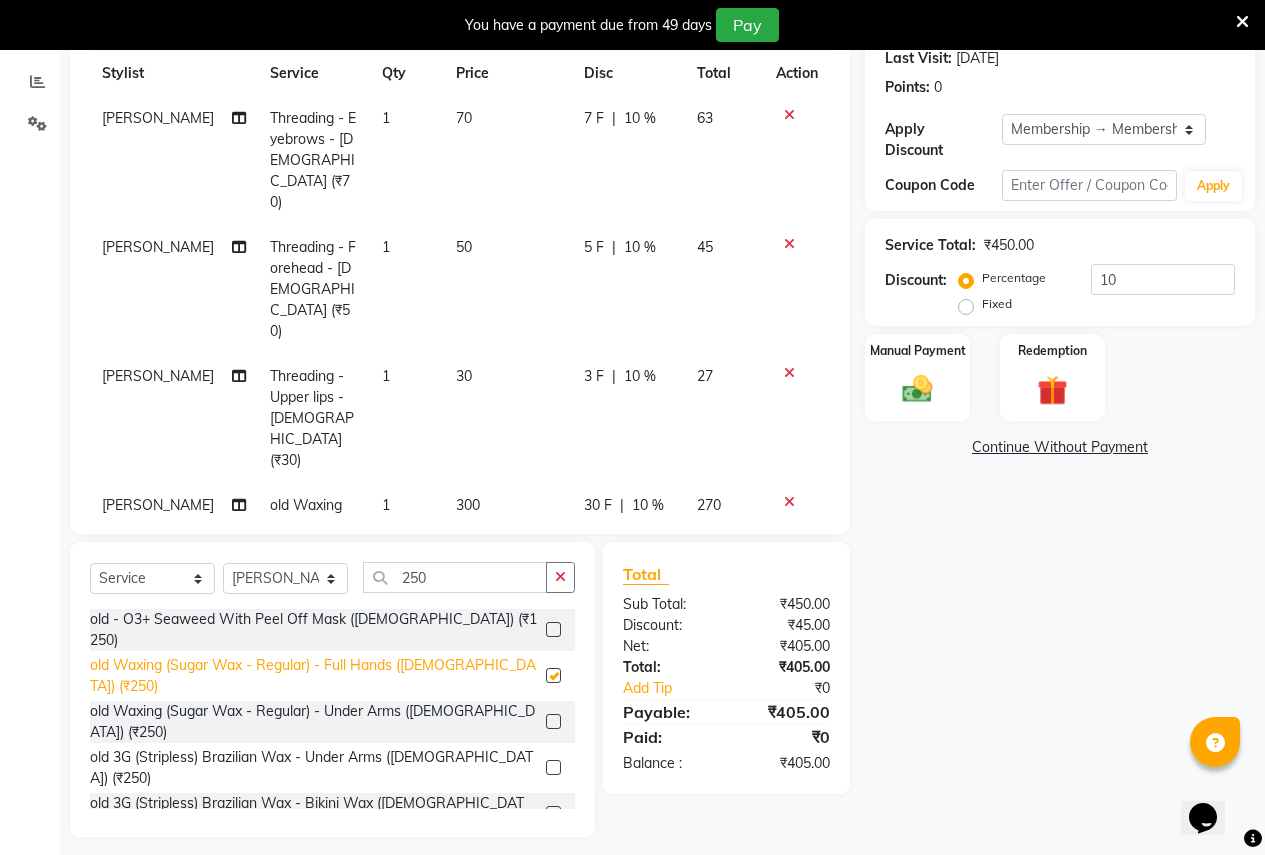 scroll, scrollTop: 296, scrollLeft: 0, axis: vertical 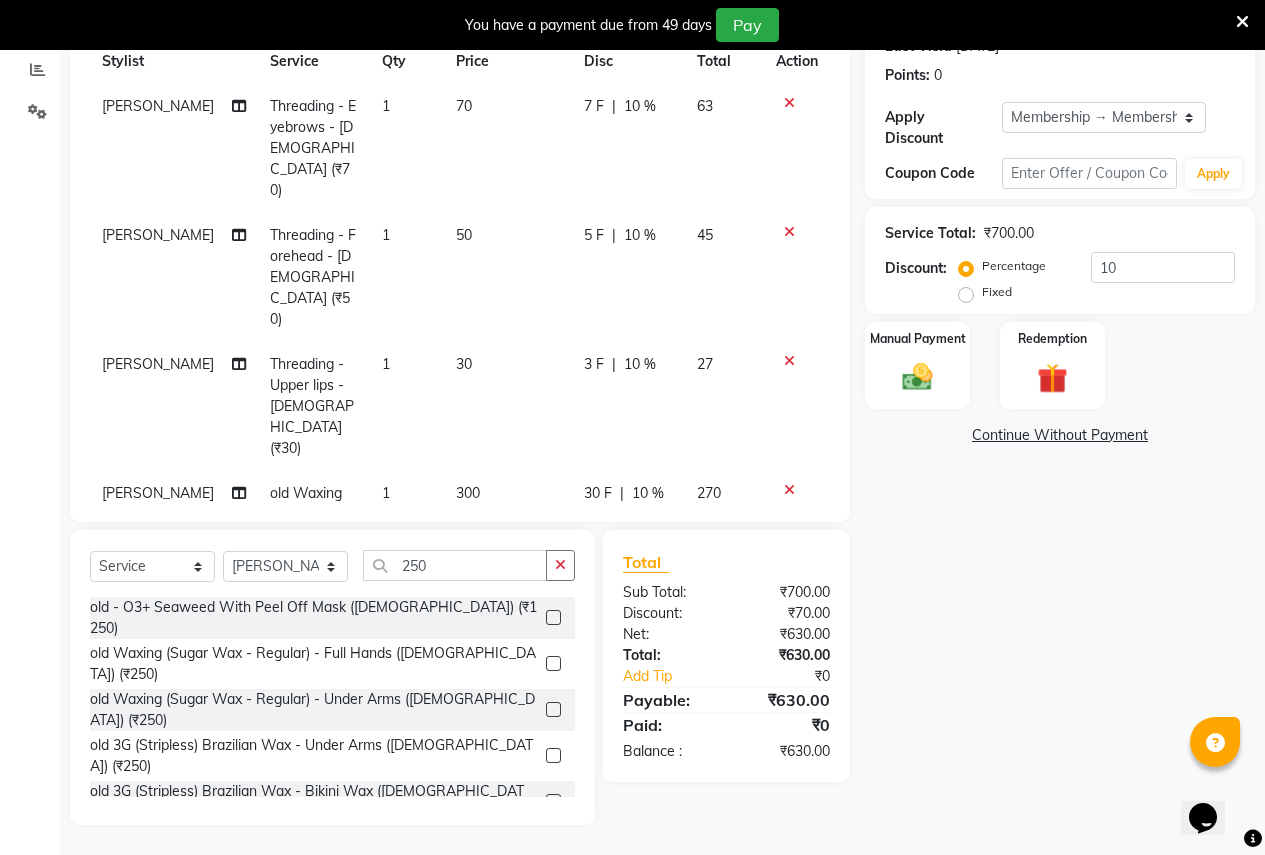 checkbox on "false" 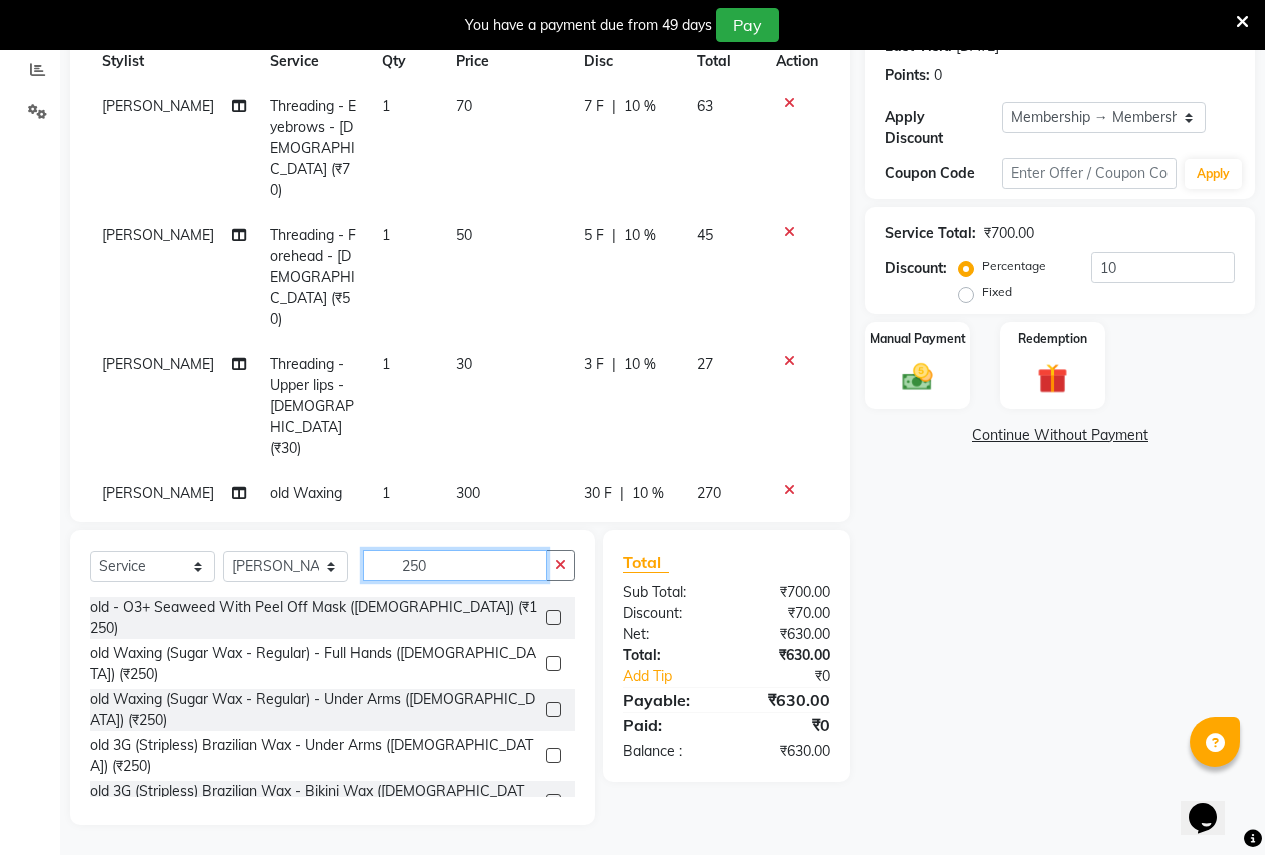 click on "250" 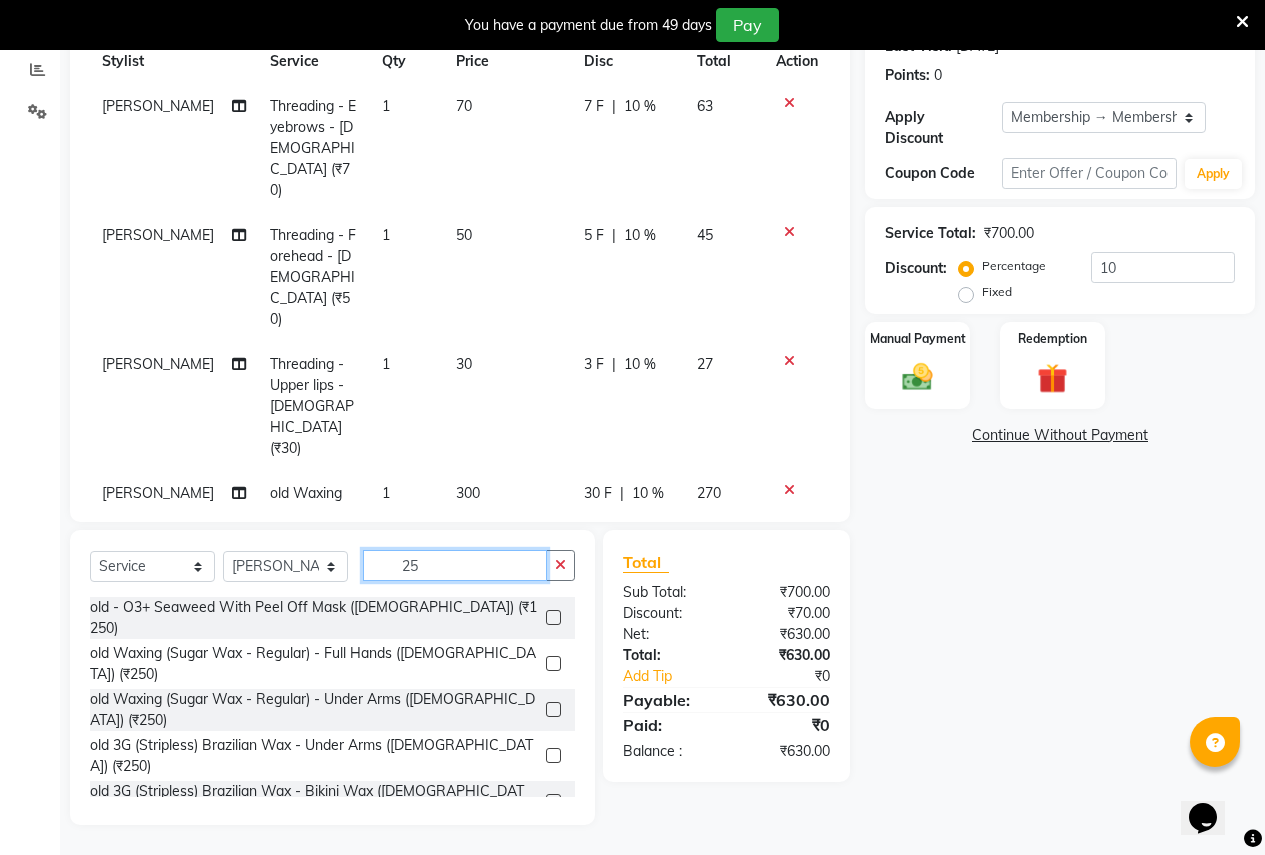type on "250" 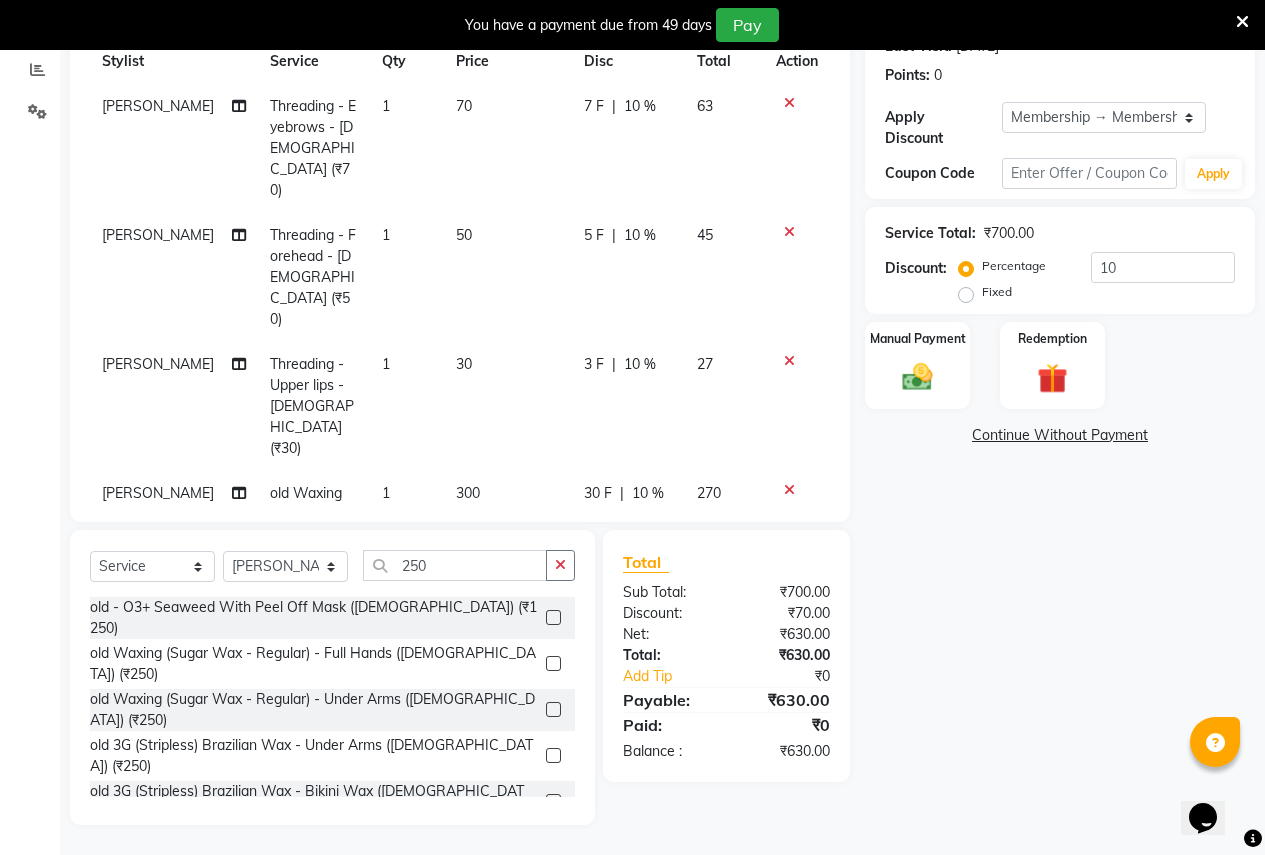 click 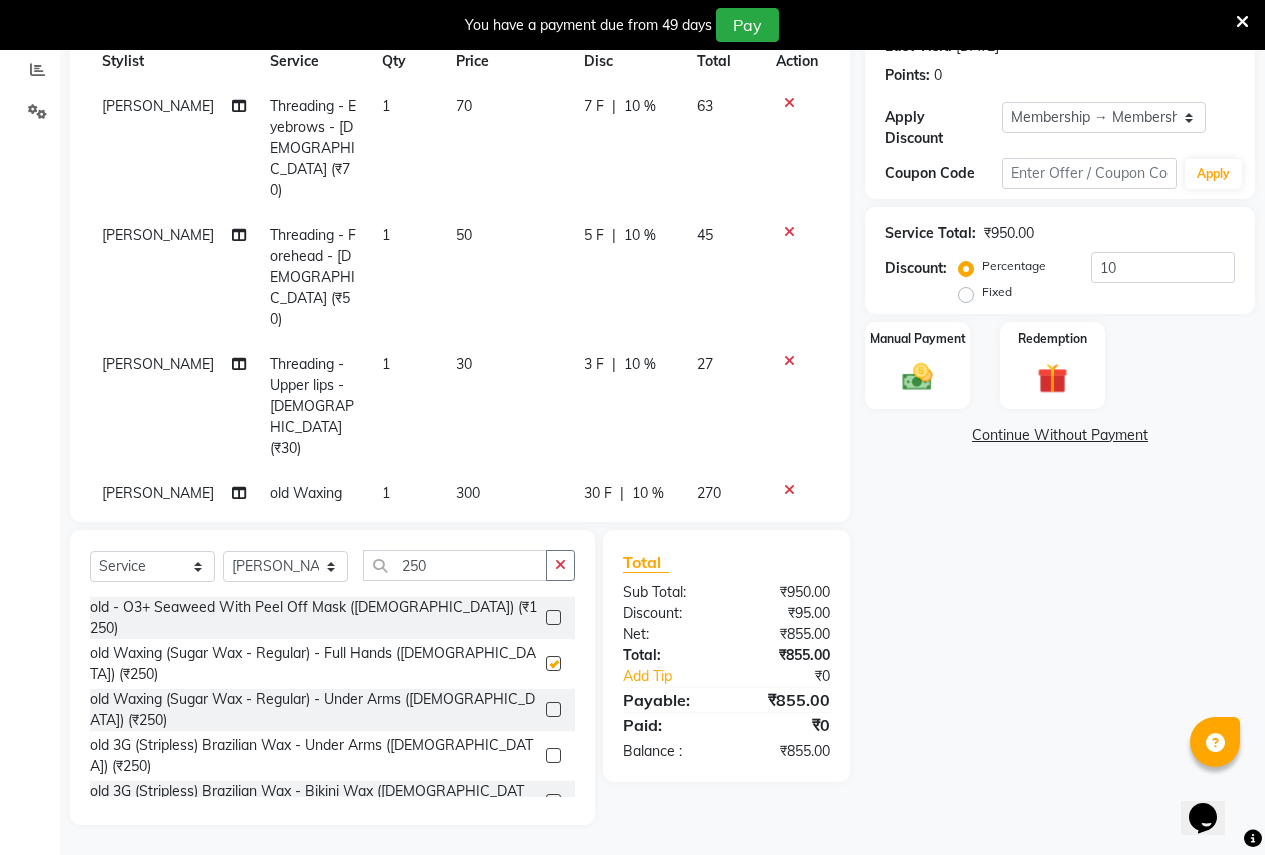 checkbox on "false" 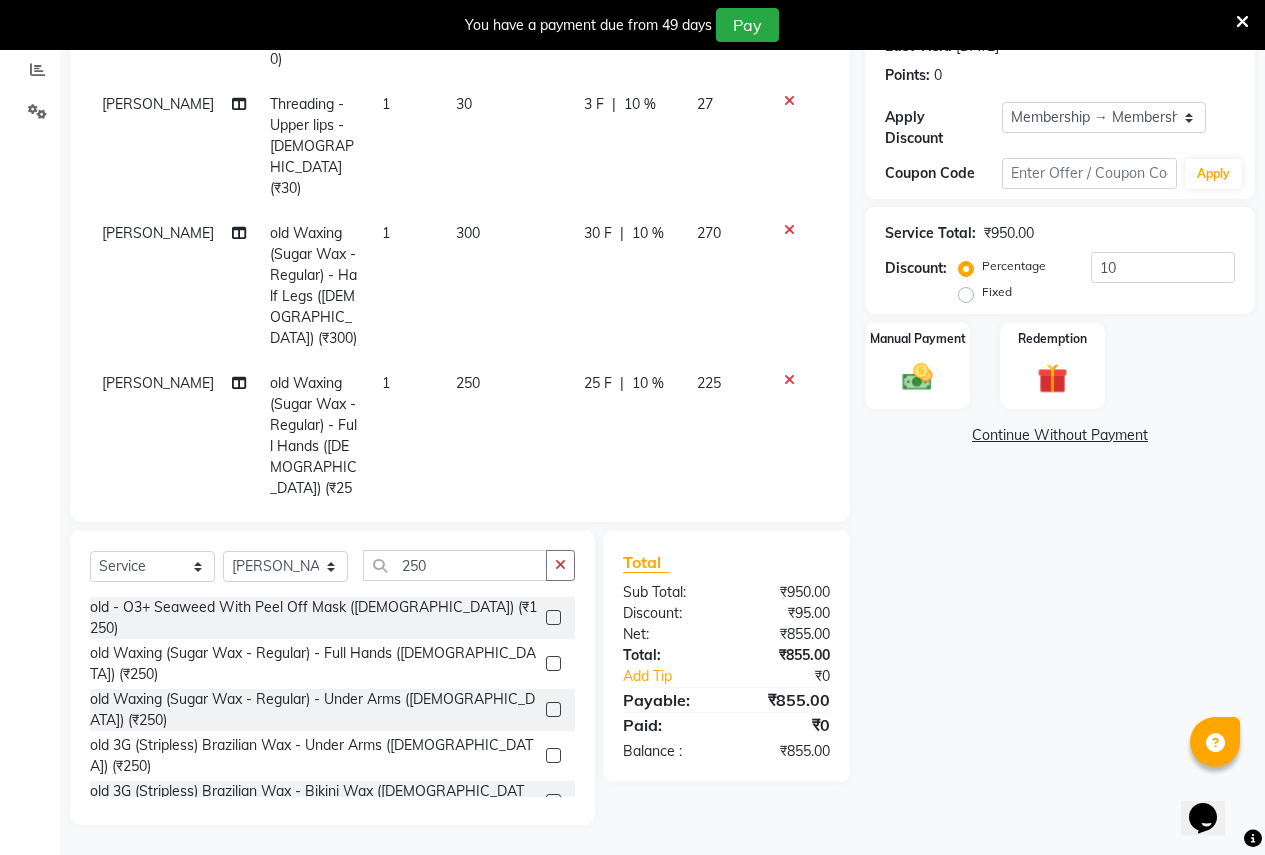 scroll, scrollTop: 261, scrollLeft: 0, axis: vertical 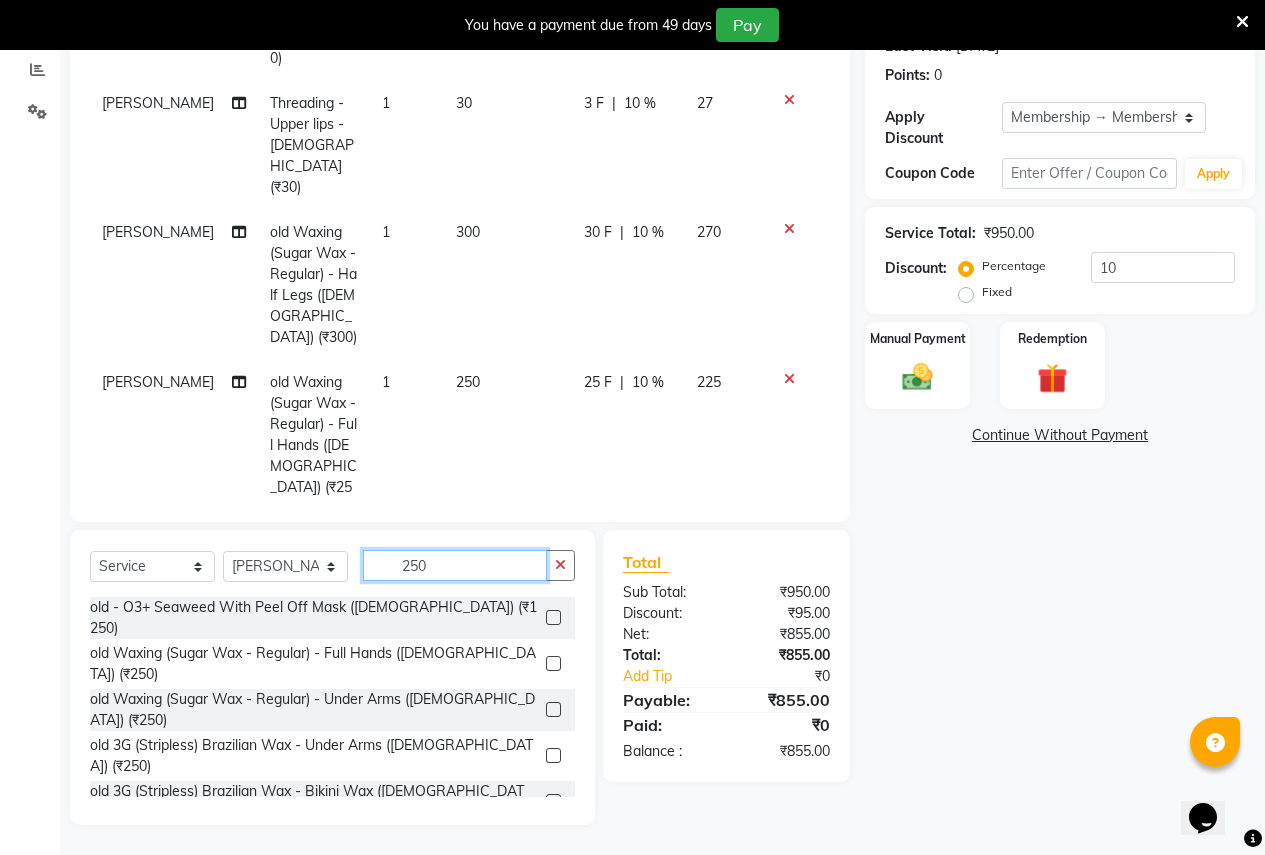 click on "250" 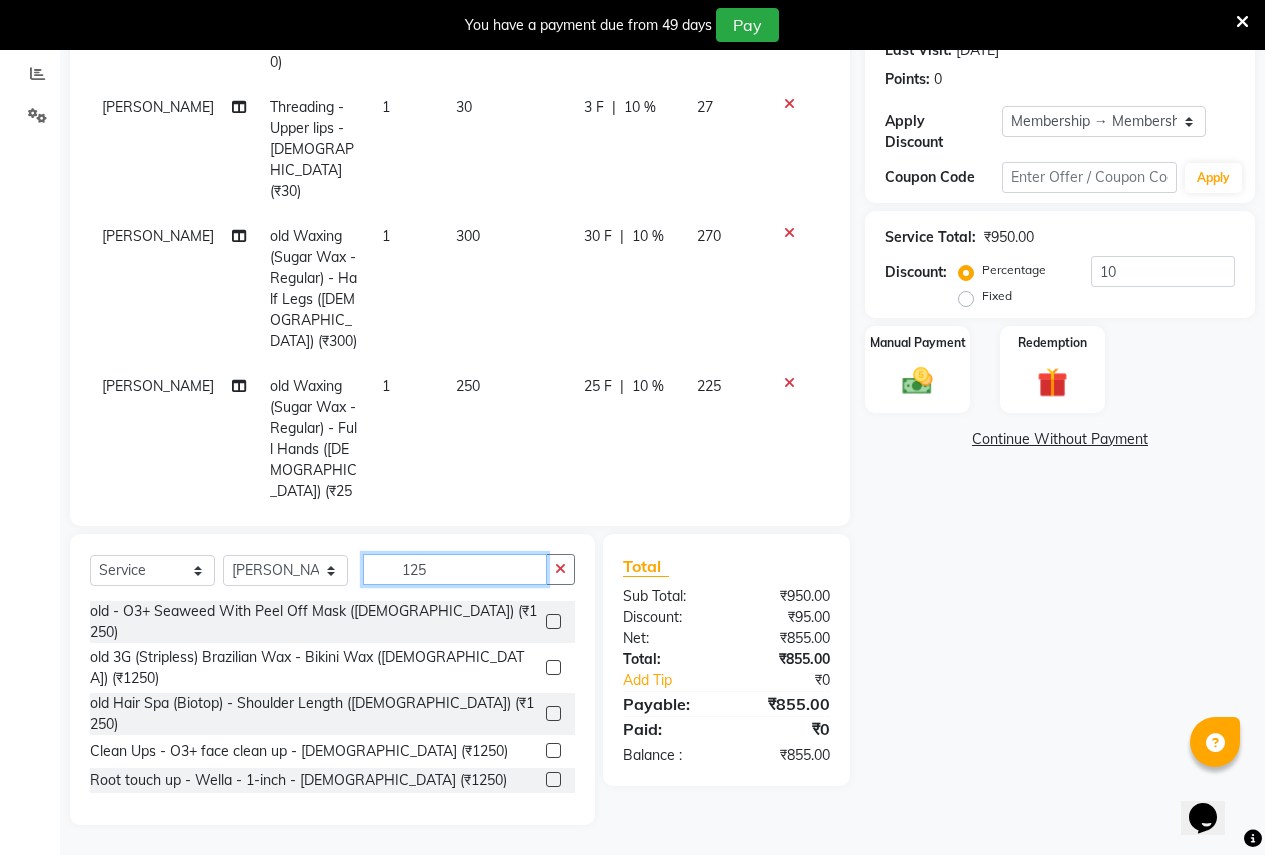 scroll, scrollTop: 253, scrollLeft: 0, axis: vertical 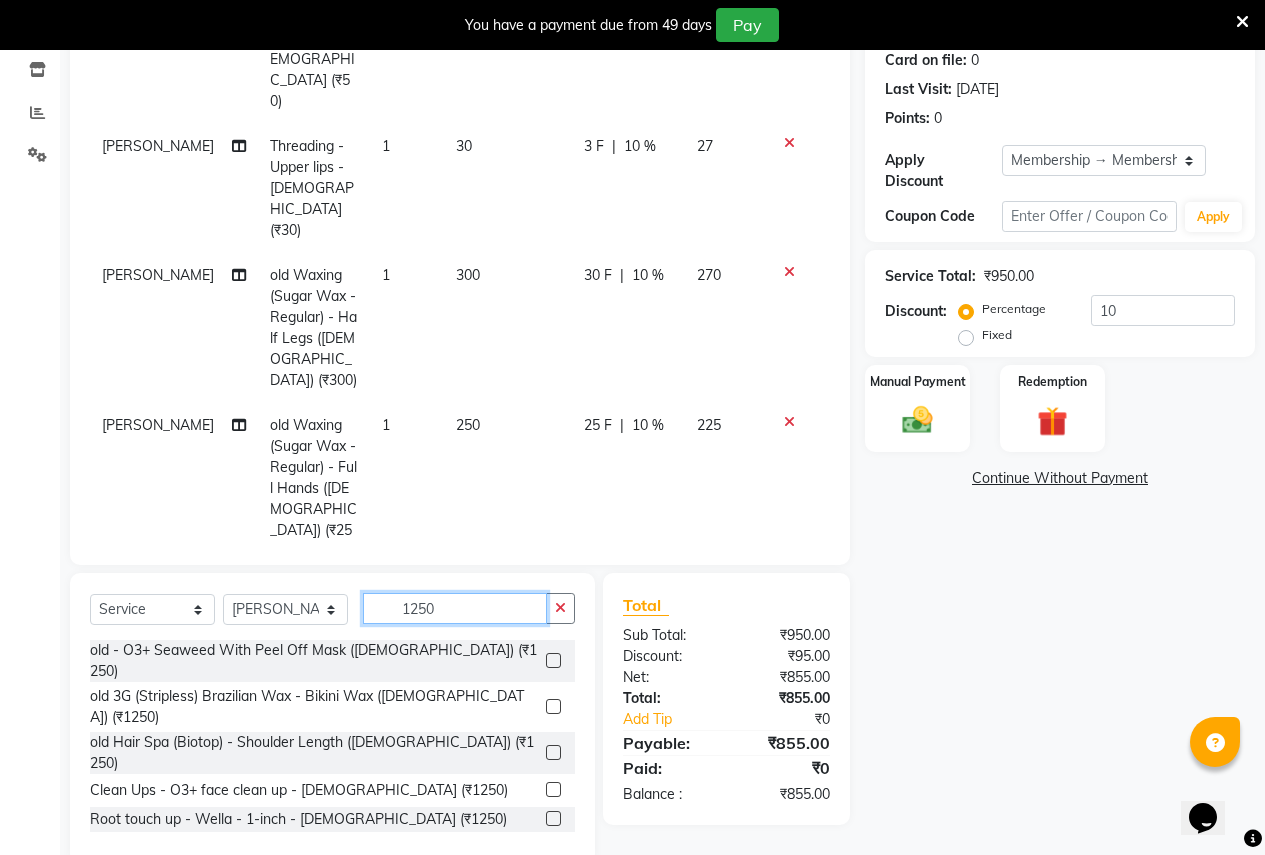 type on "1250" 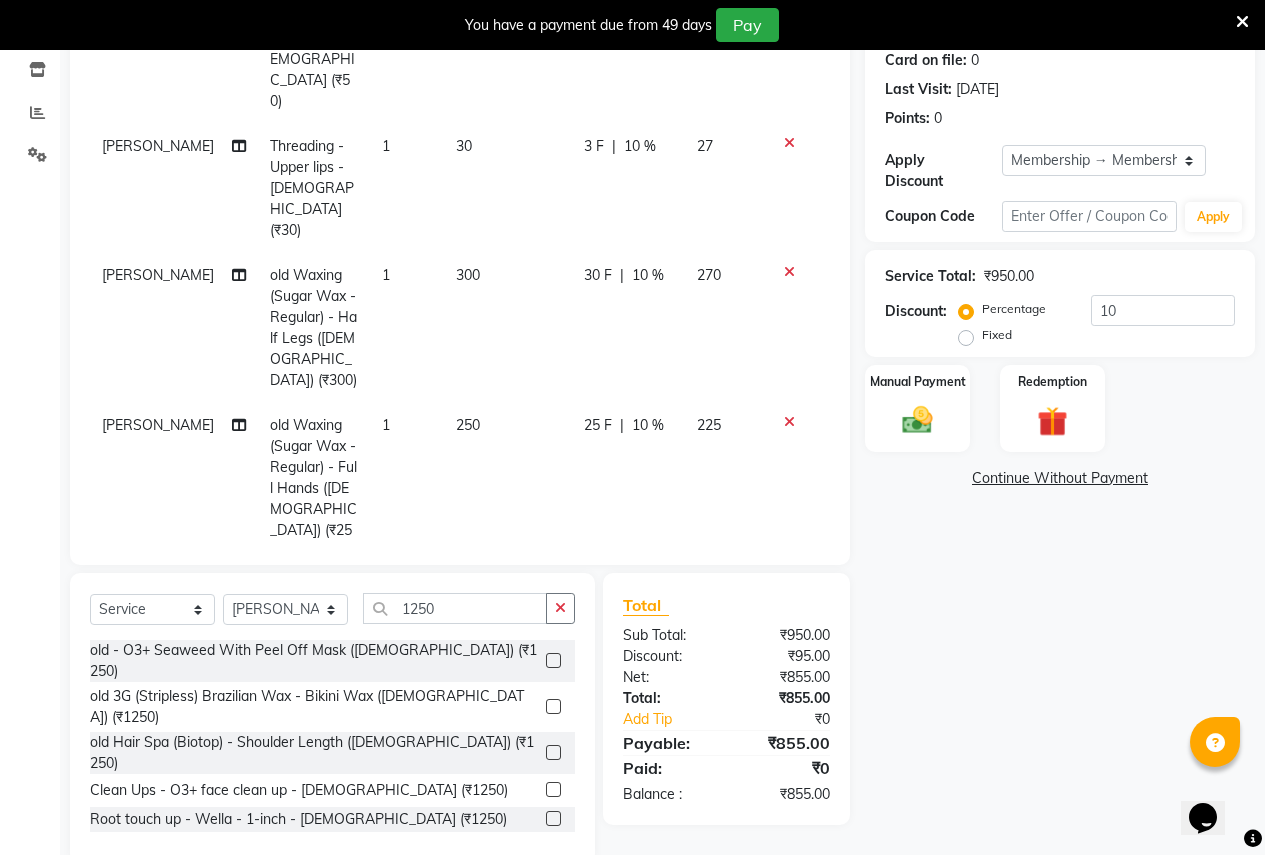 click 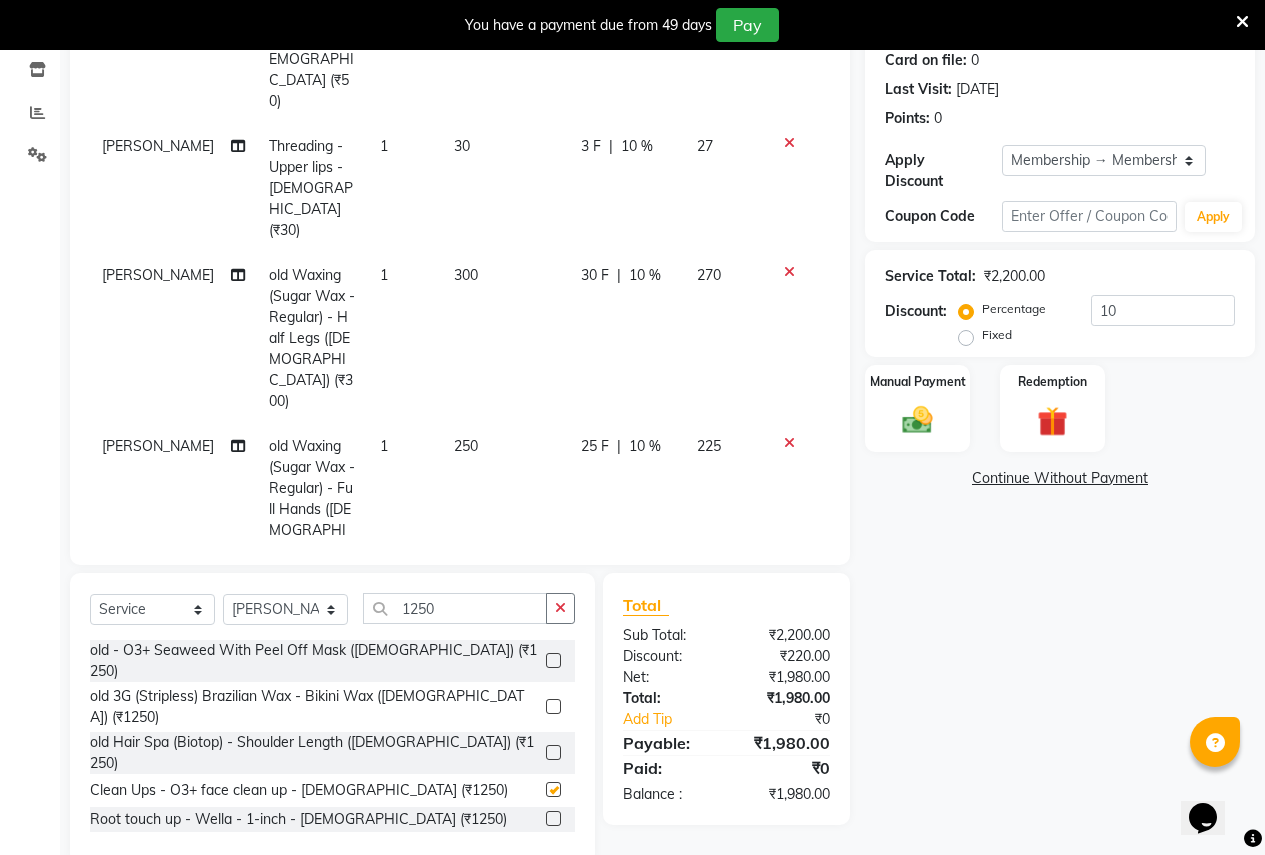 checkbox on "false" 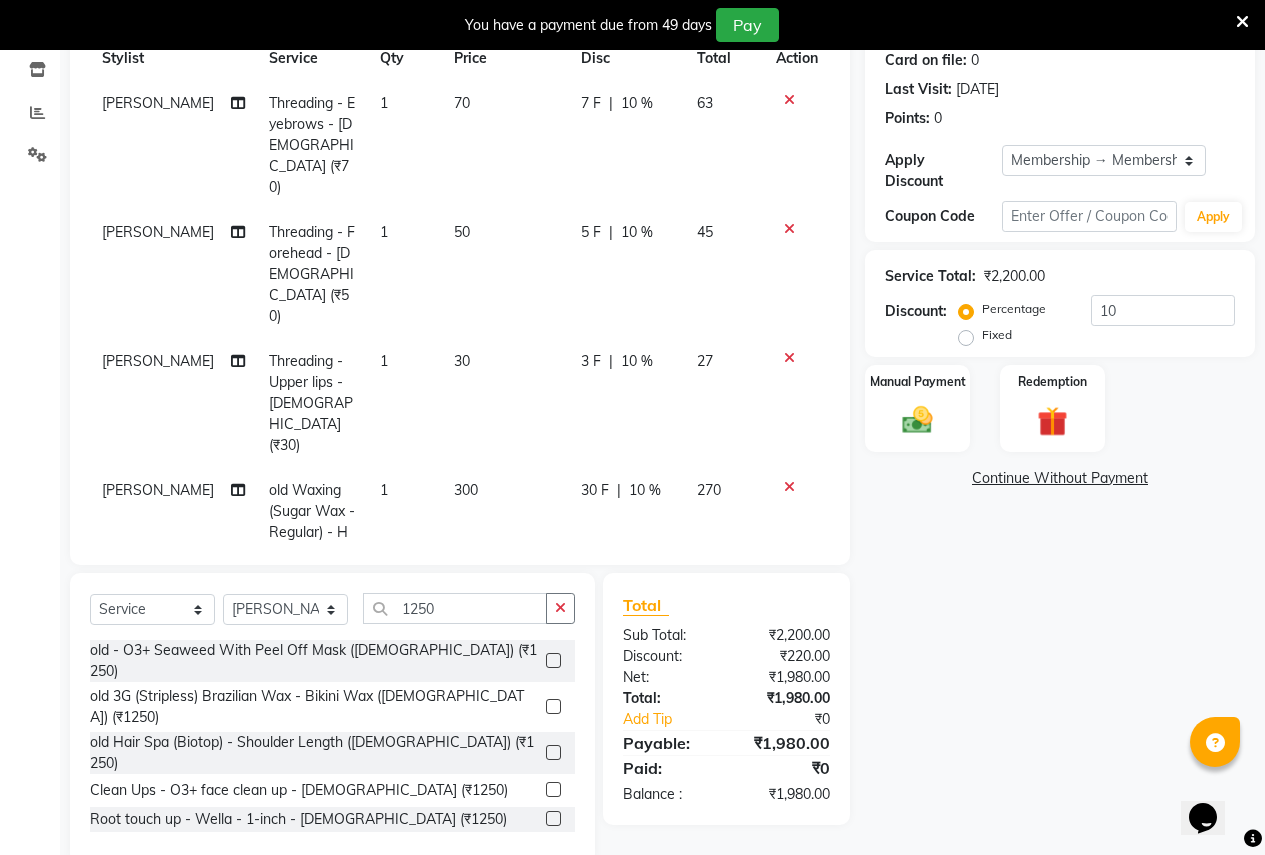 scroll, scrollTop: 0, scrollLeft: 0, axis: both 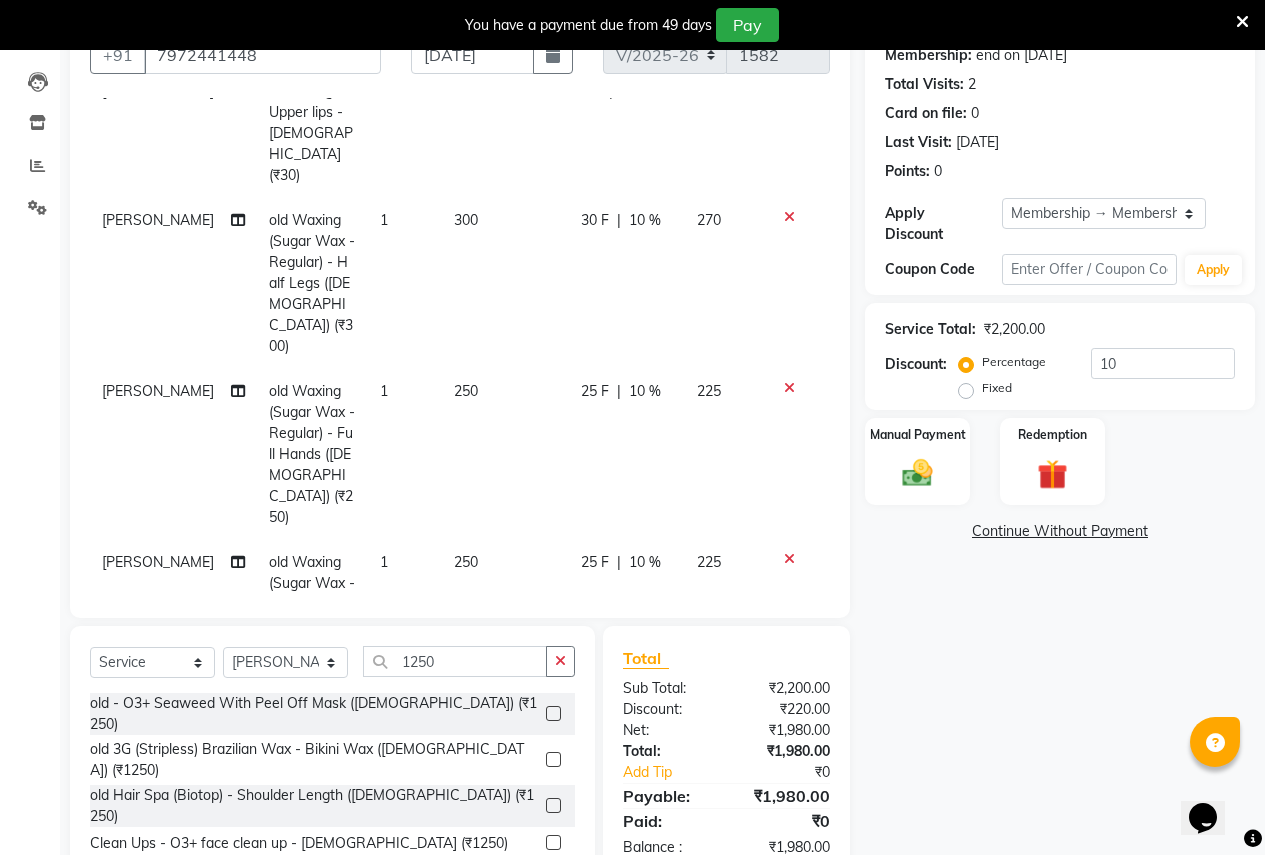 click 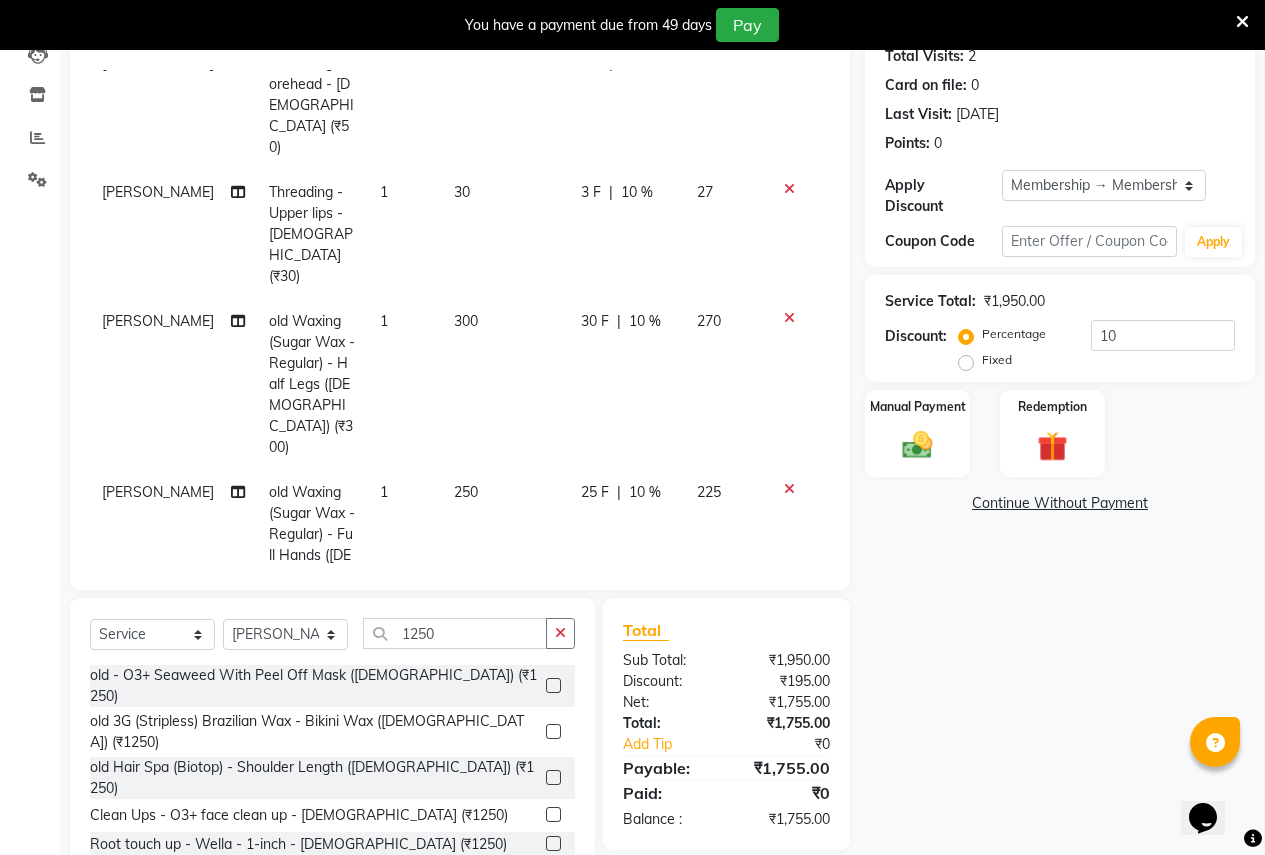 scroll, scrollTop: 253, scrollLeft: 0, axis: vertical 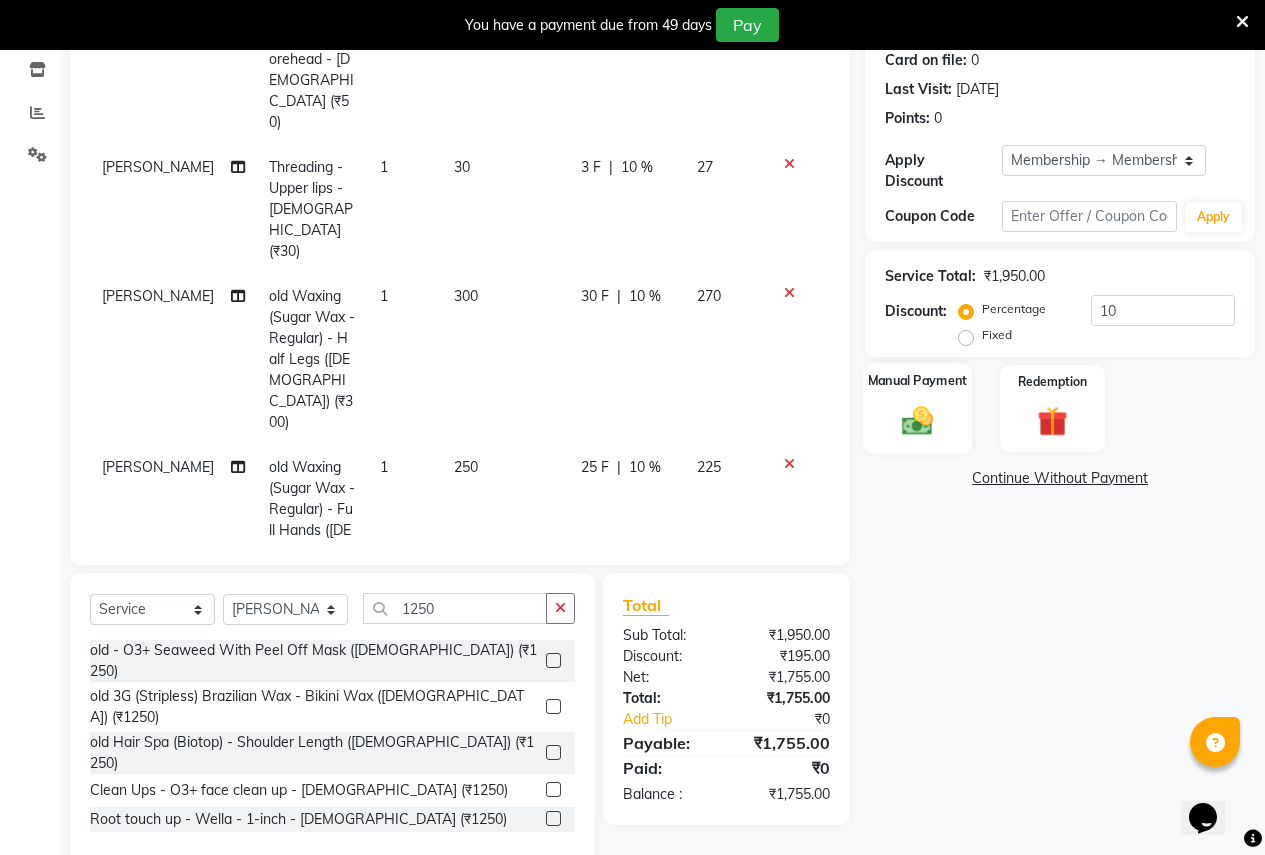 click 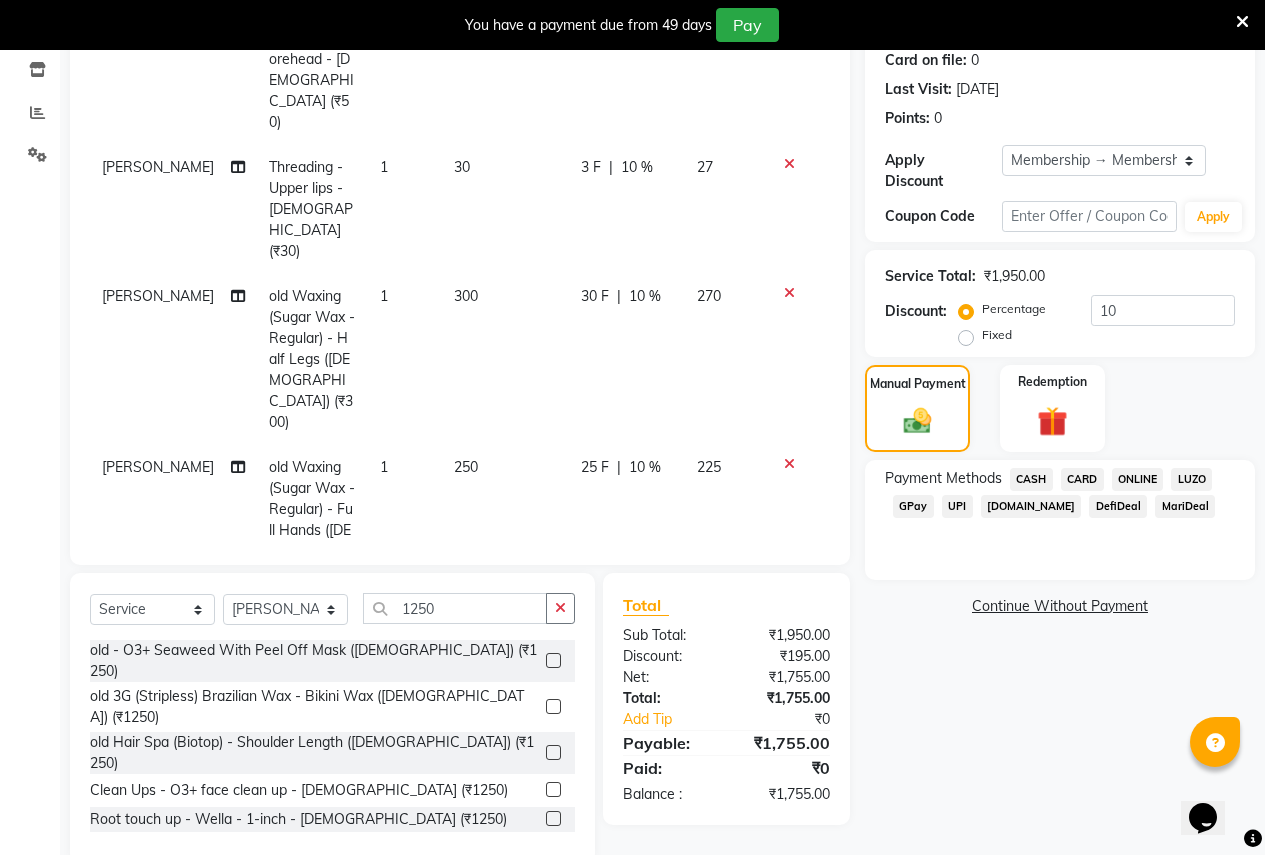 click on "ONLINE" 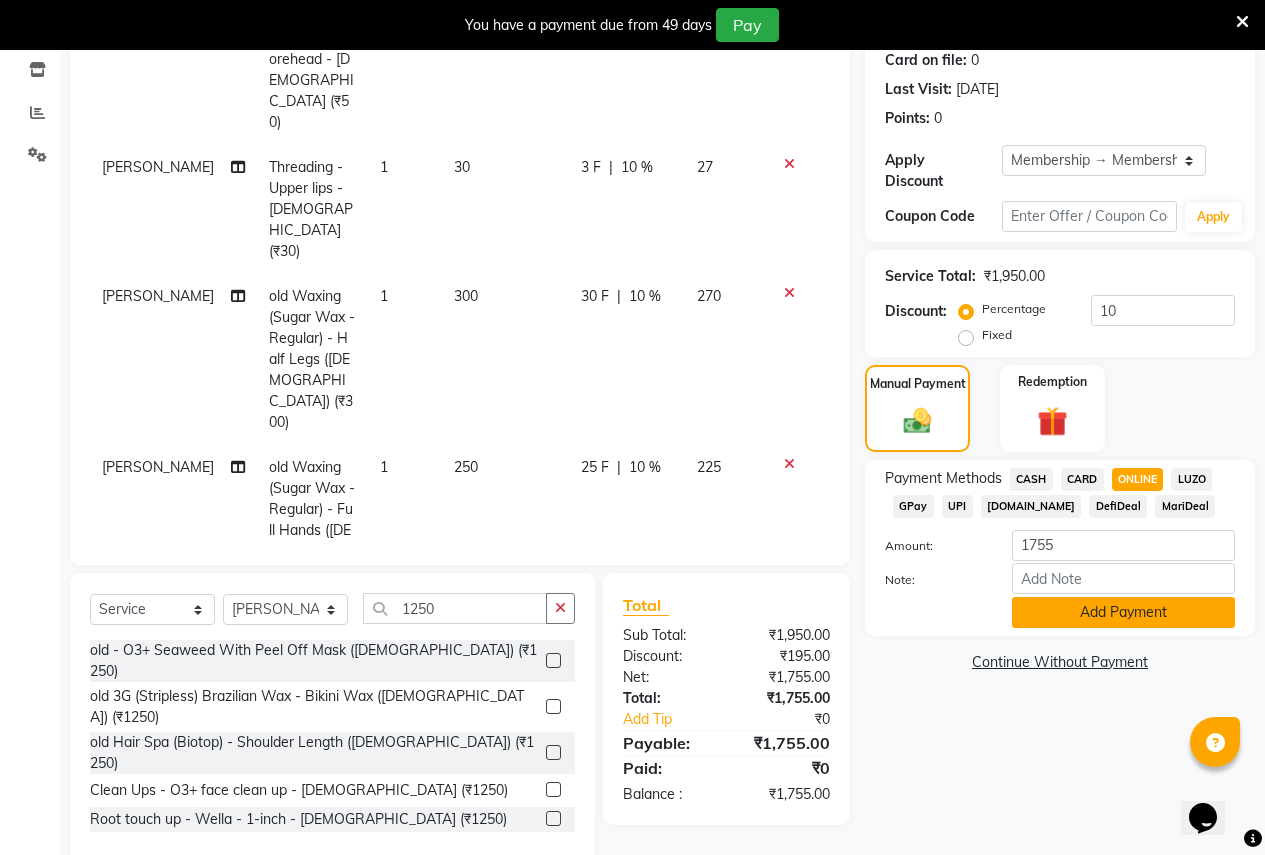 click on "Add Payment" 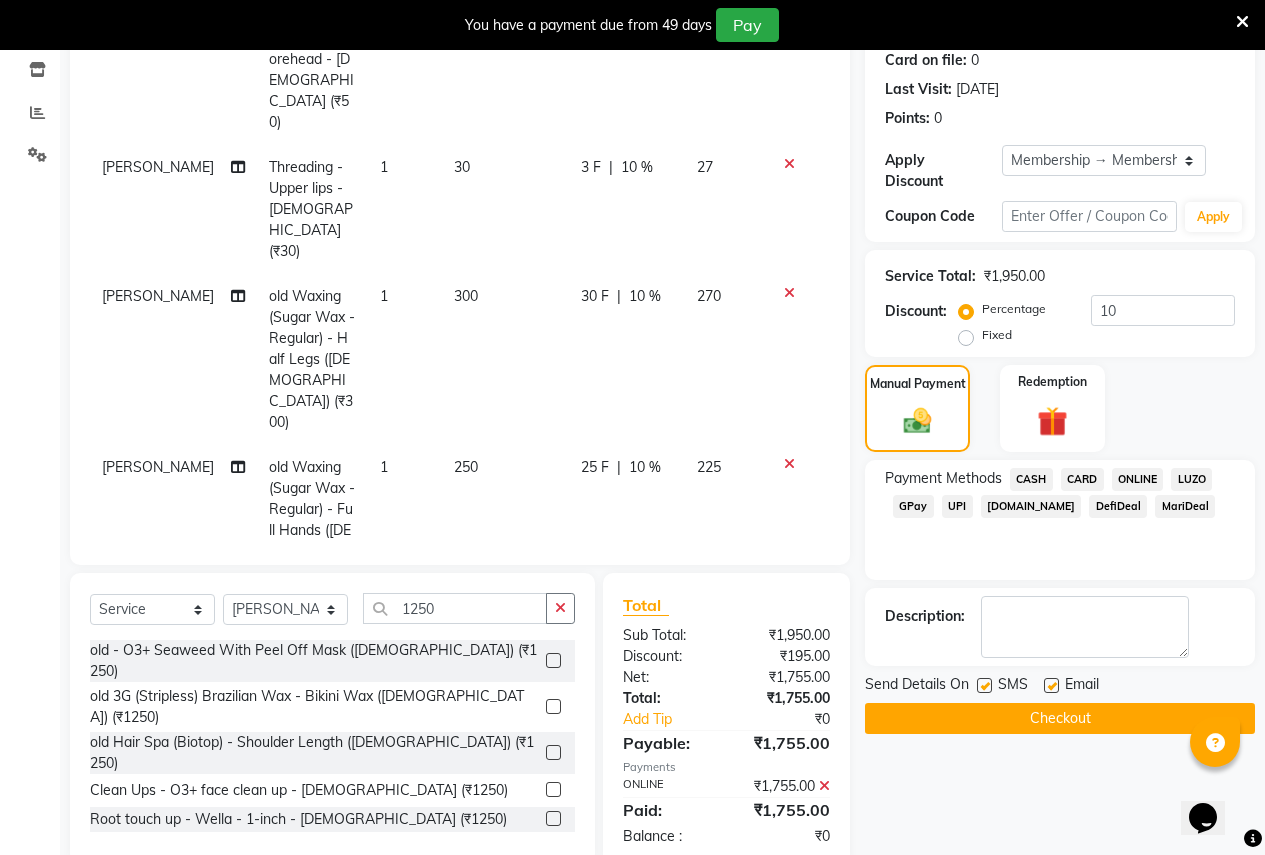 click on "Checkout" 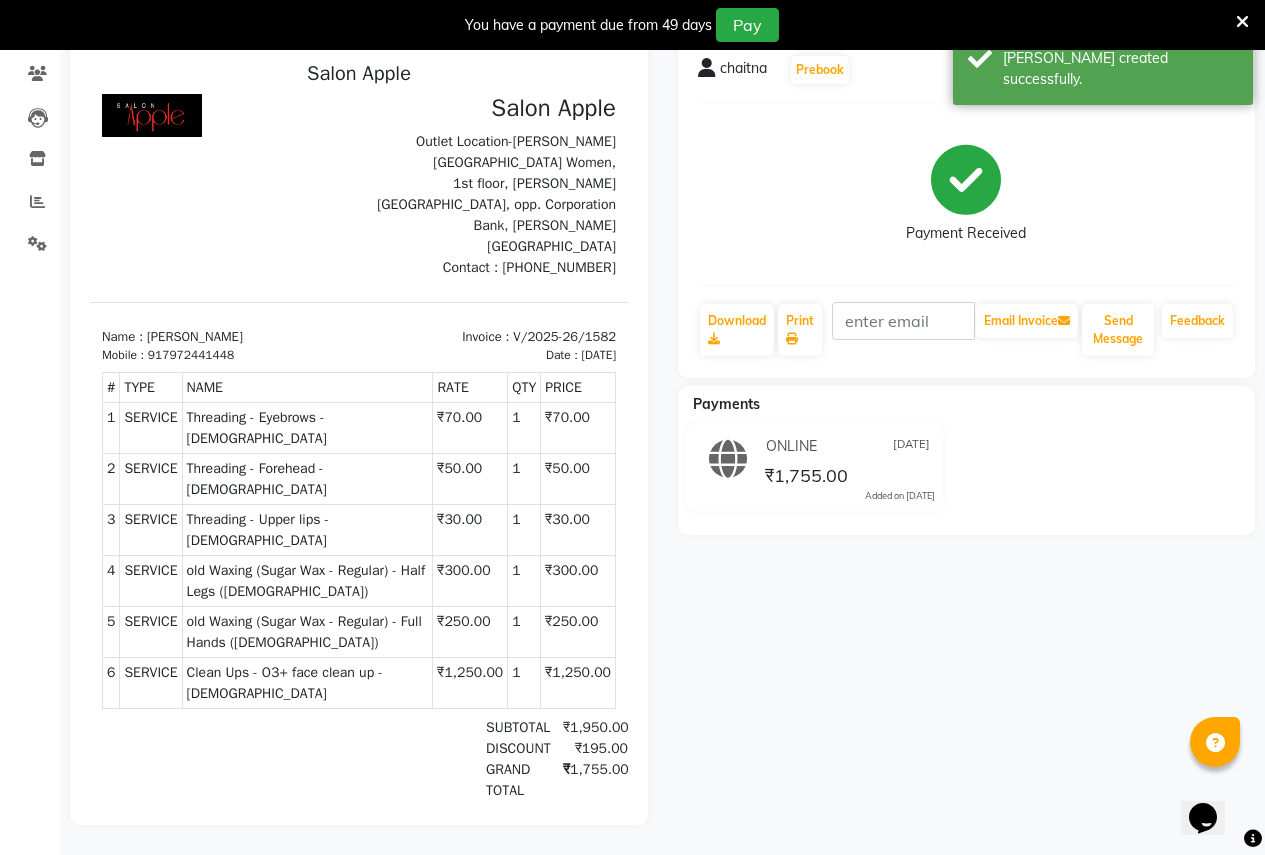 scroll, scrollTop: 0, scrollLeft: 0, axis: both 